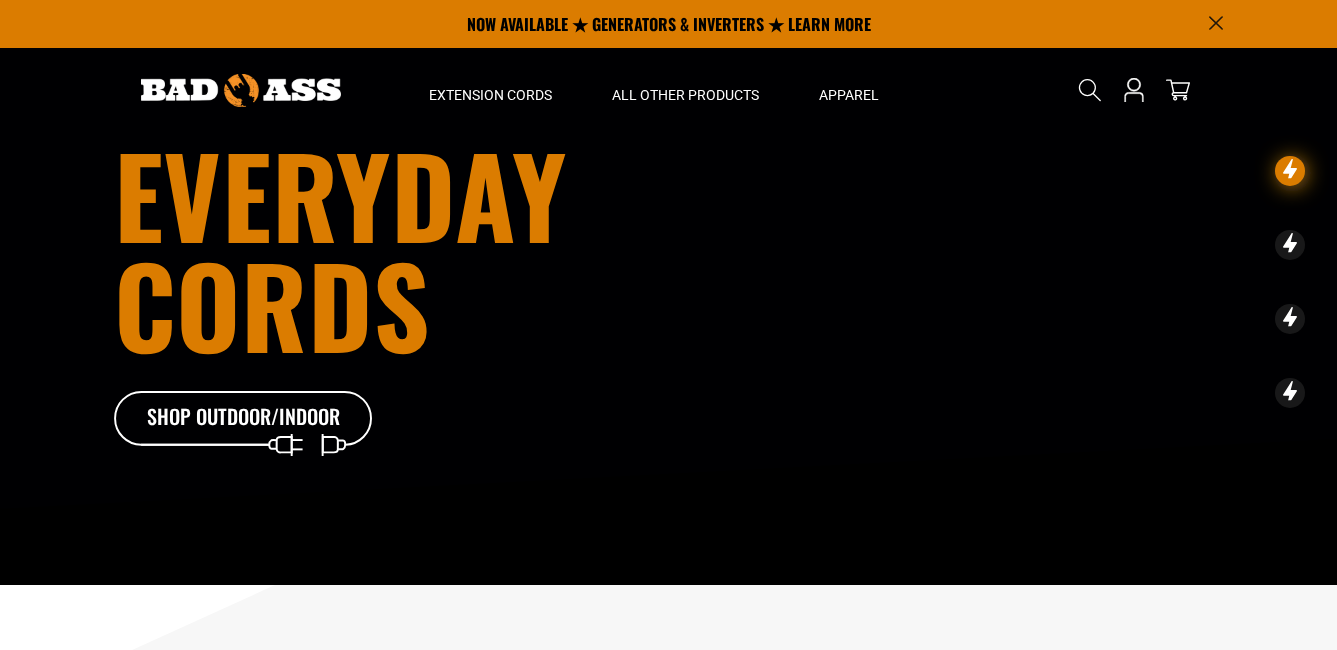 scroll, scrollTop: 0, scrollLeft: 0, axis: both 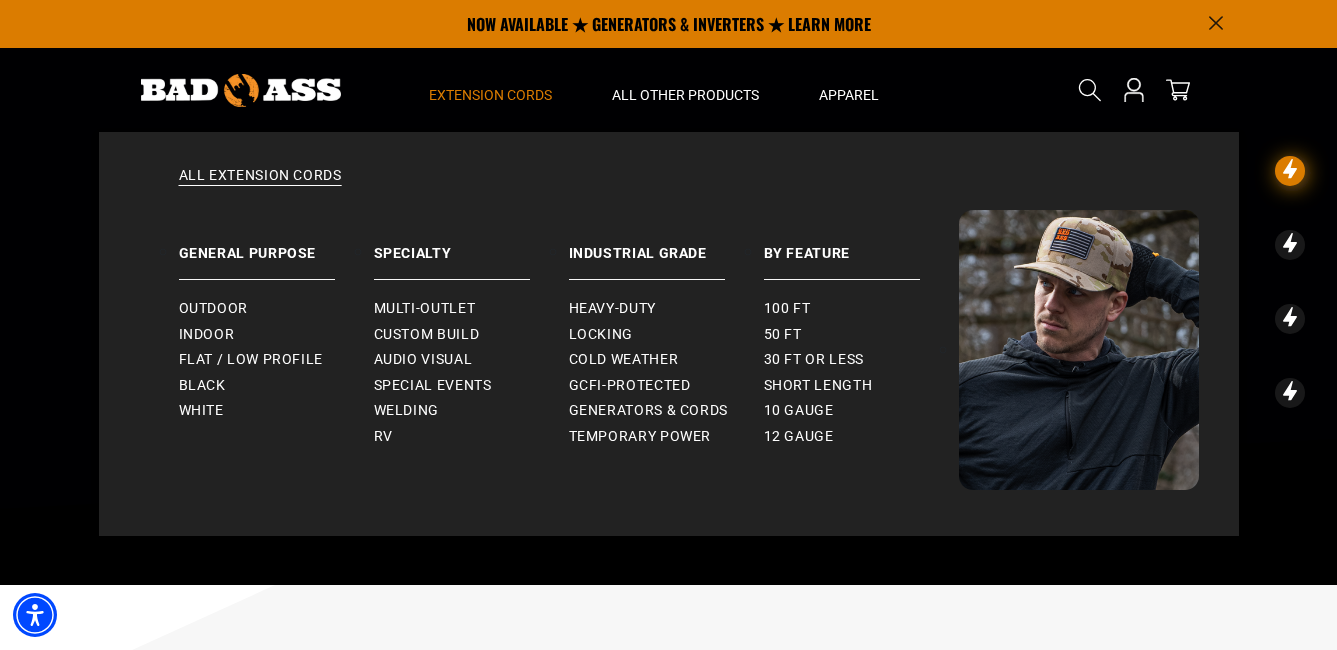 click on "Extension Cords" at bounding box center (490, 95) 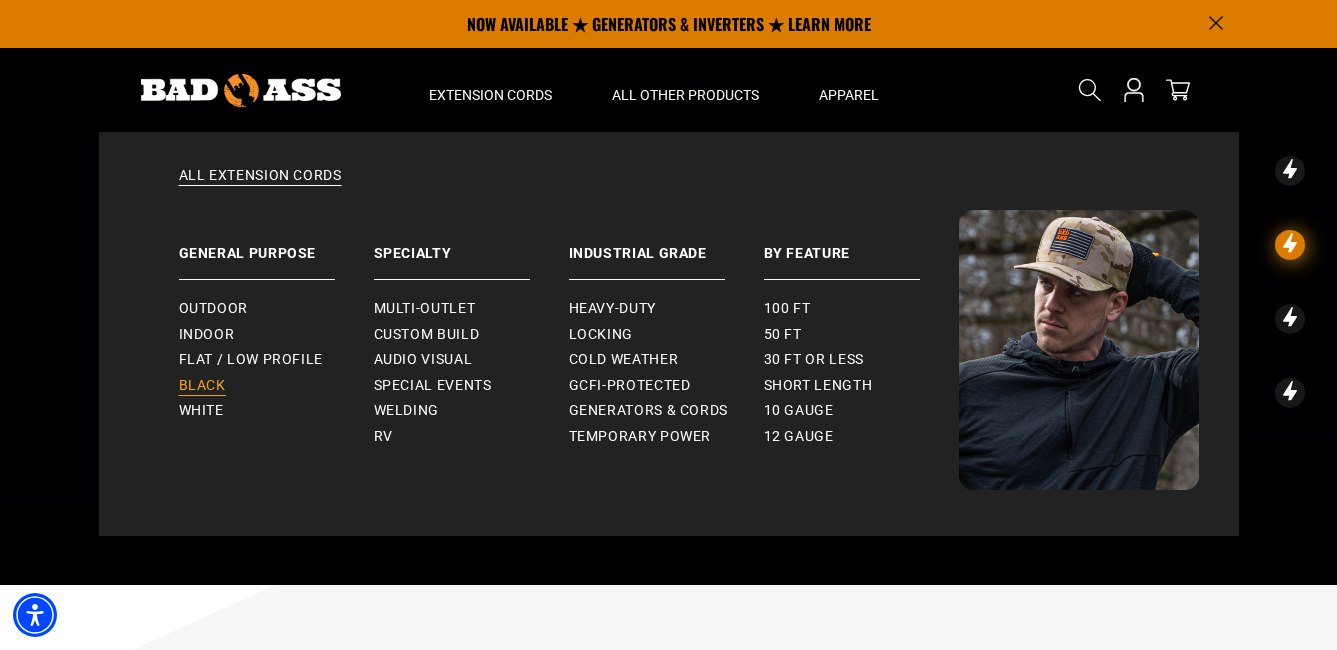 click on "Black" at bounding box center [202, 386] 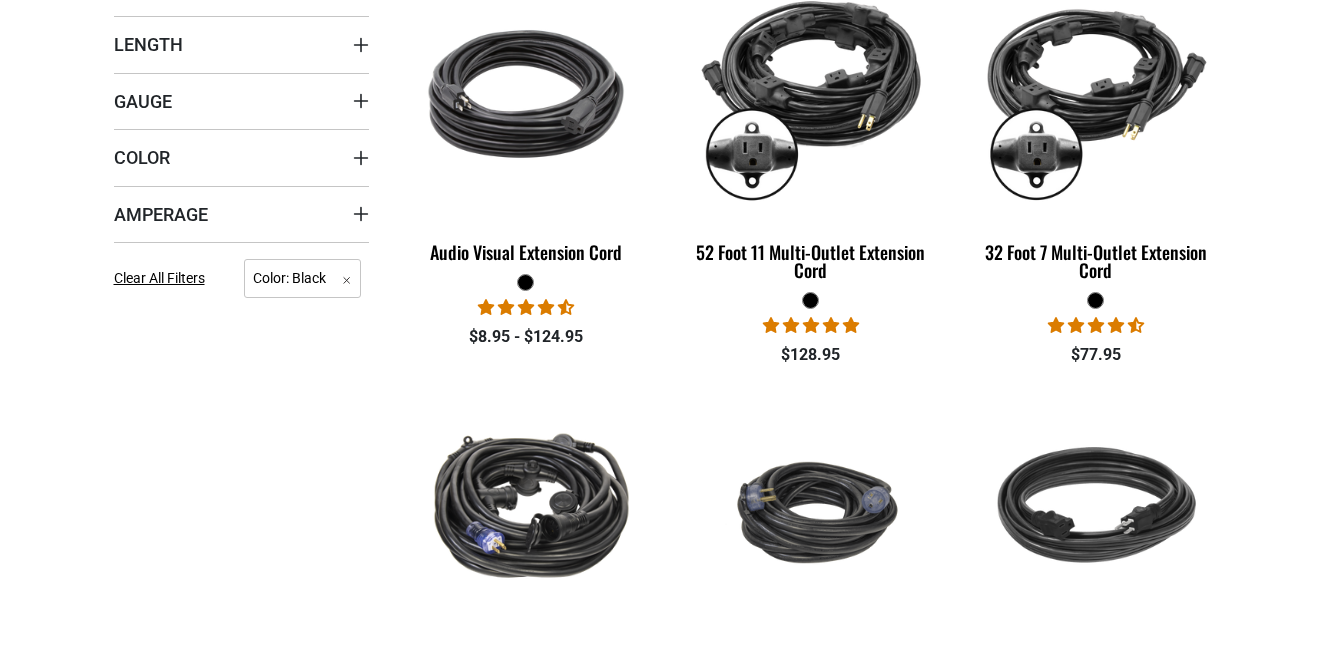scroll, scrollTop: 686, scrollLeft: 0, axis: vertical 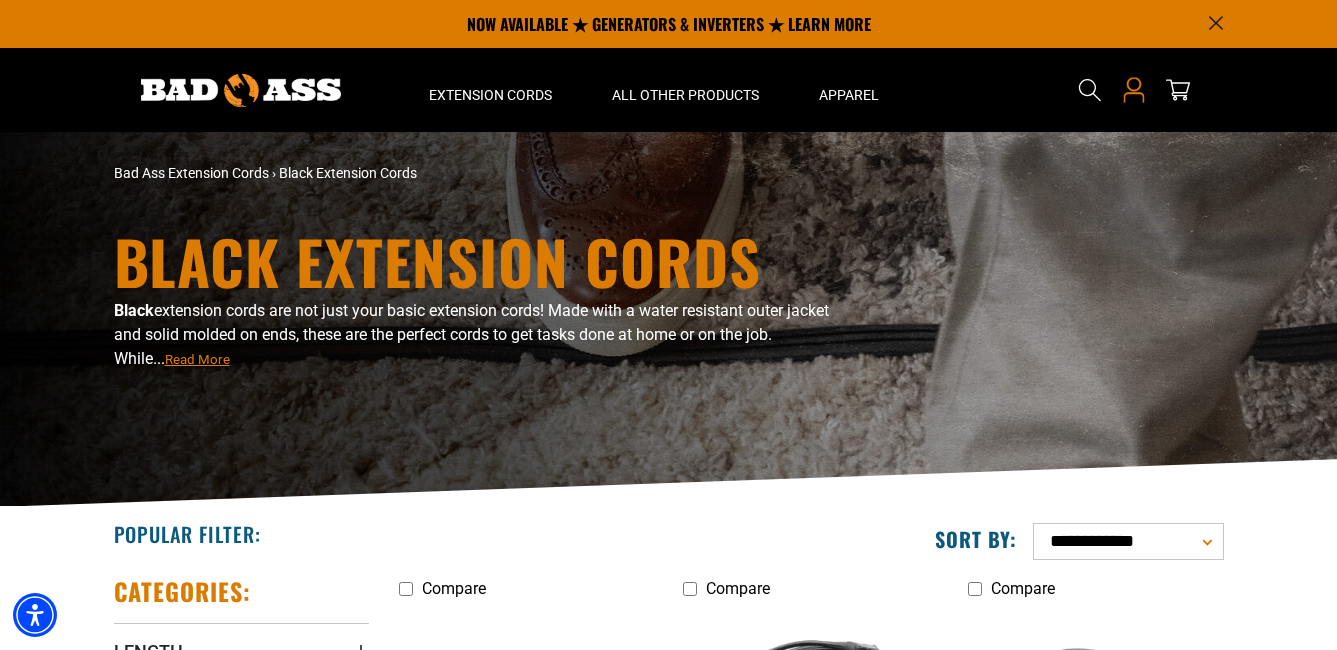 click 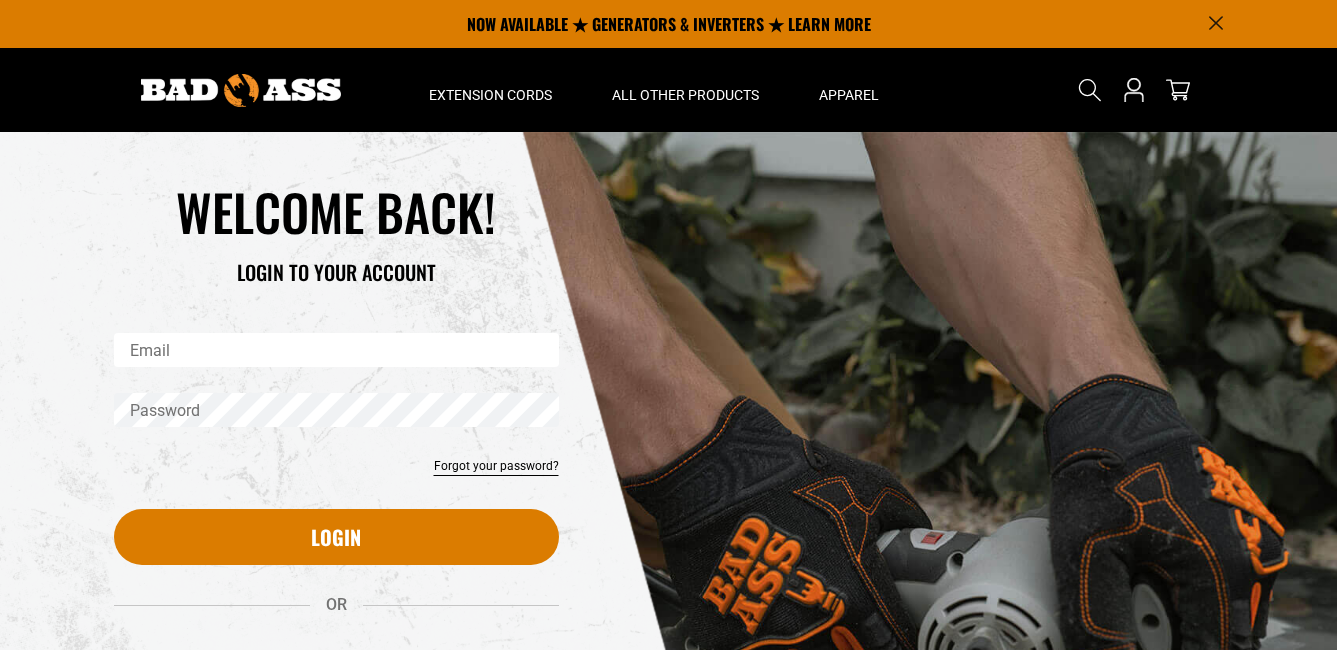 scroll, scrollTop: 0, scrollLeft: 0, axis: both 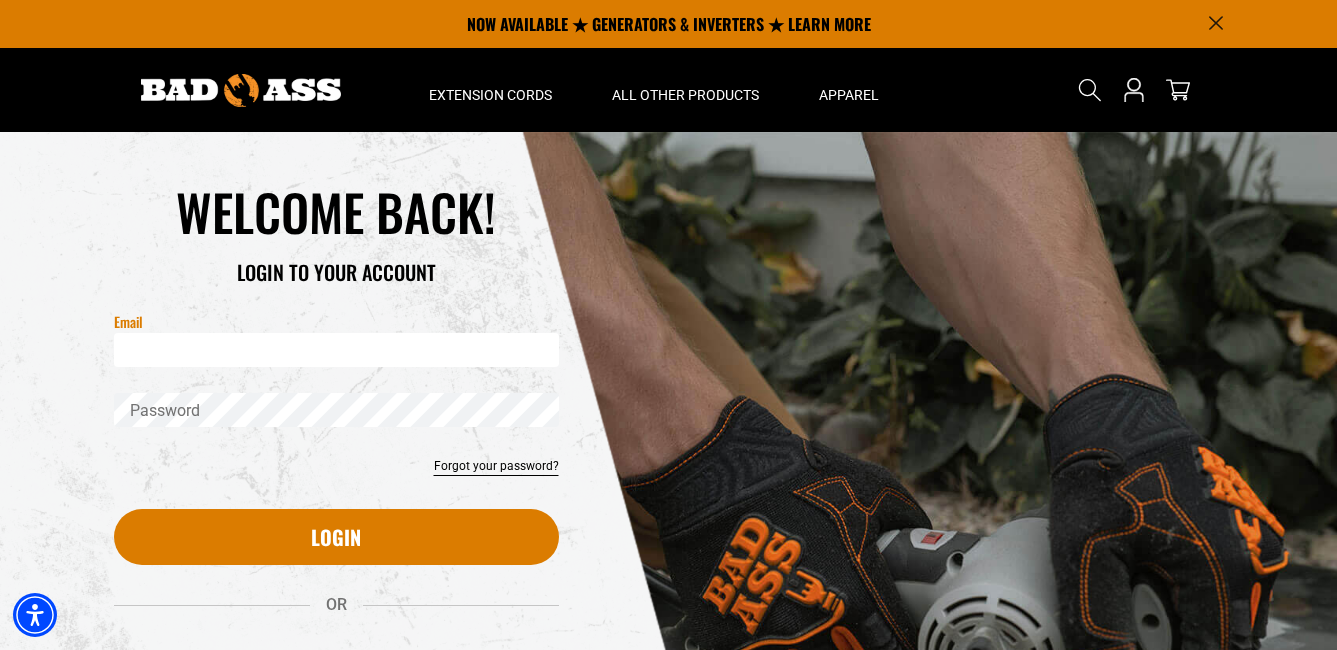 click on "Email" at bounding box center (336, 350) 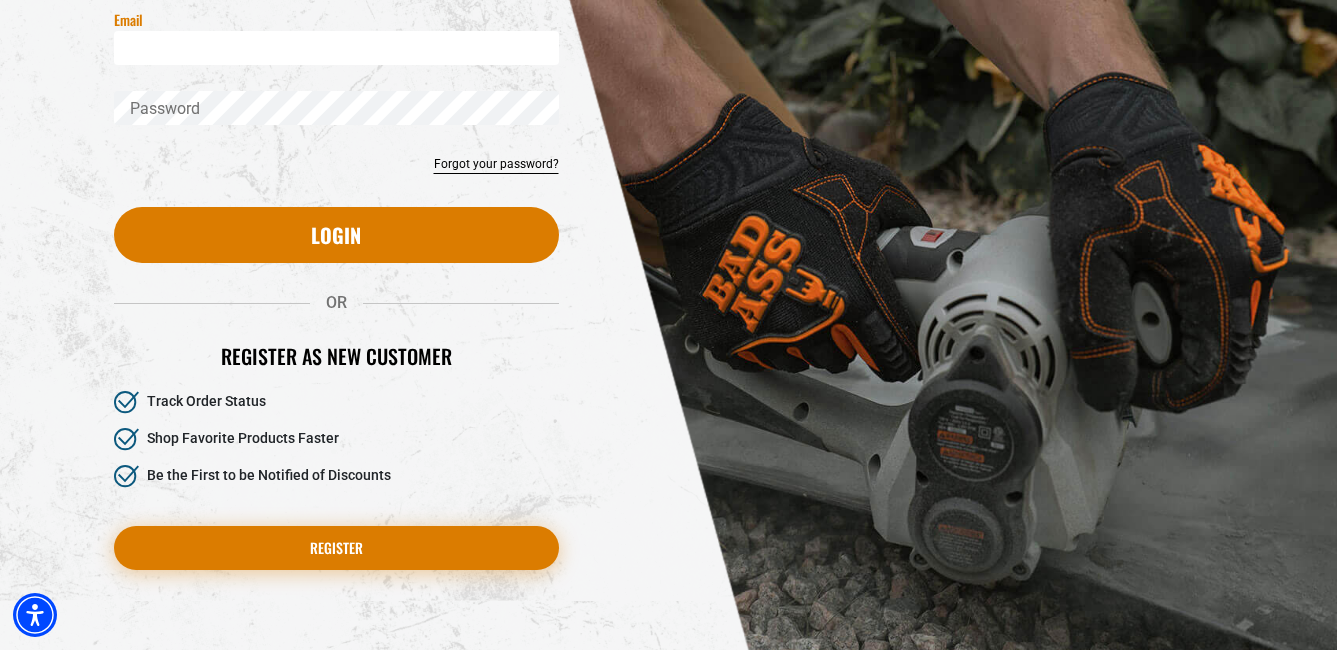 scroll, scrollTop: 400, scrollLeft: 0, axis: vertical 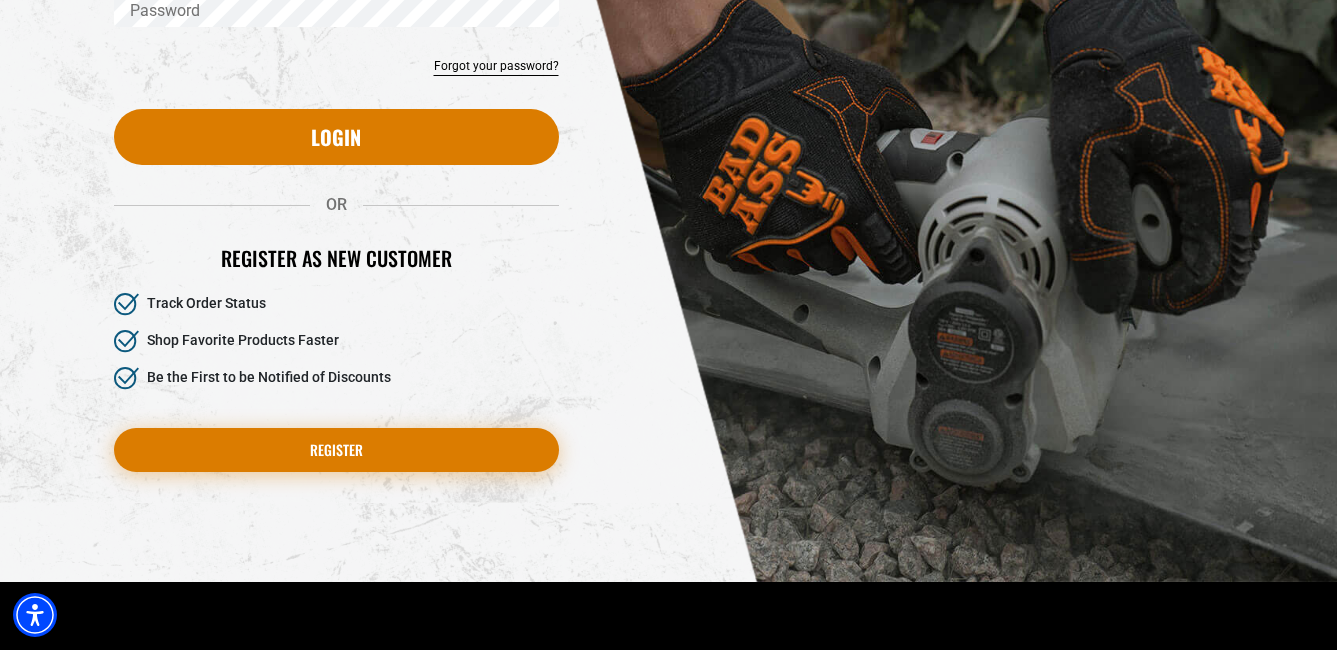 click on "Register" at bounding box center (336, 450) 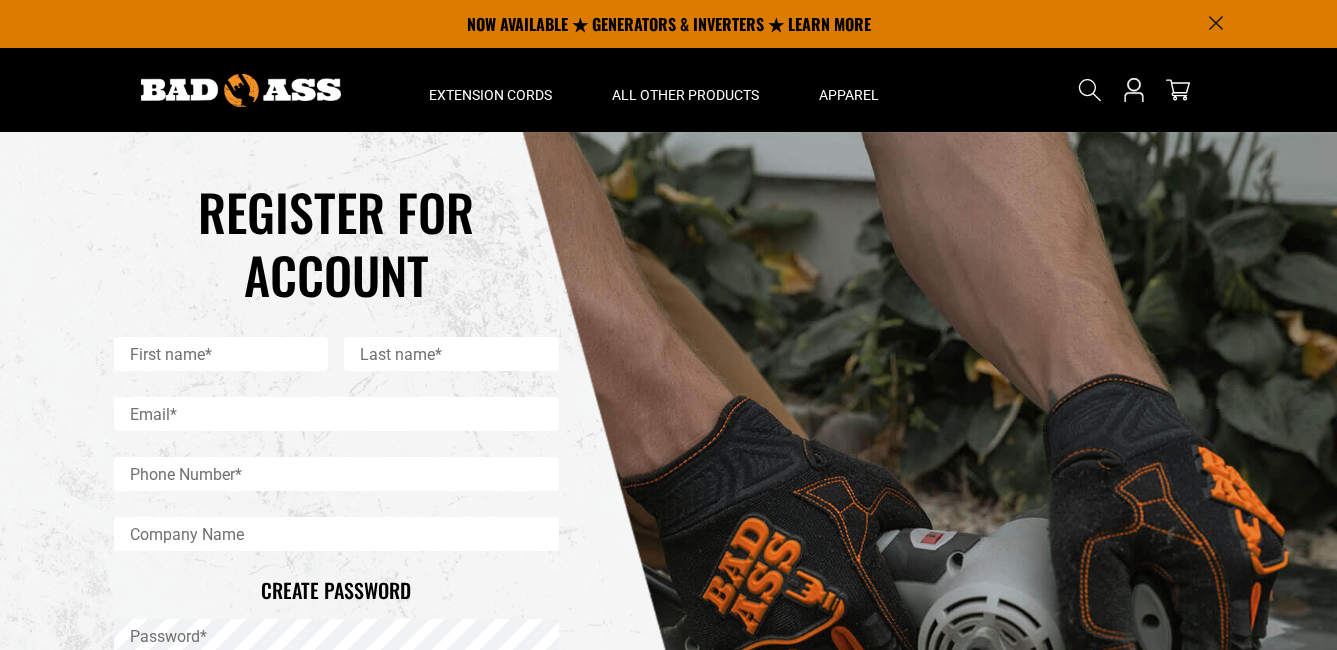 scroll, scrollTop: 0, scrollLeft: 0, axis: both 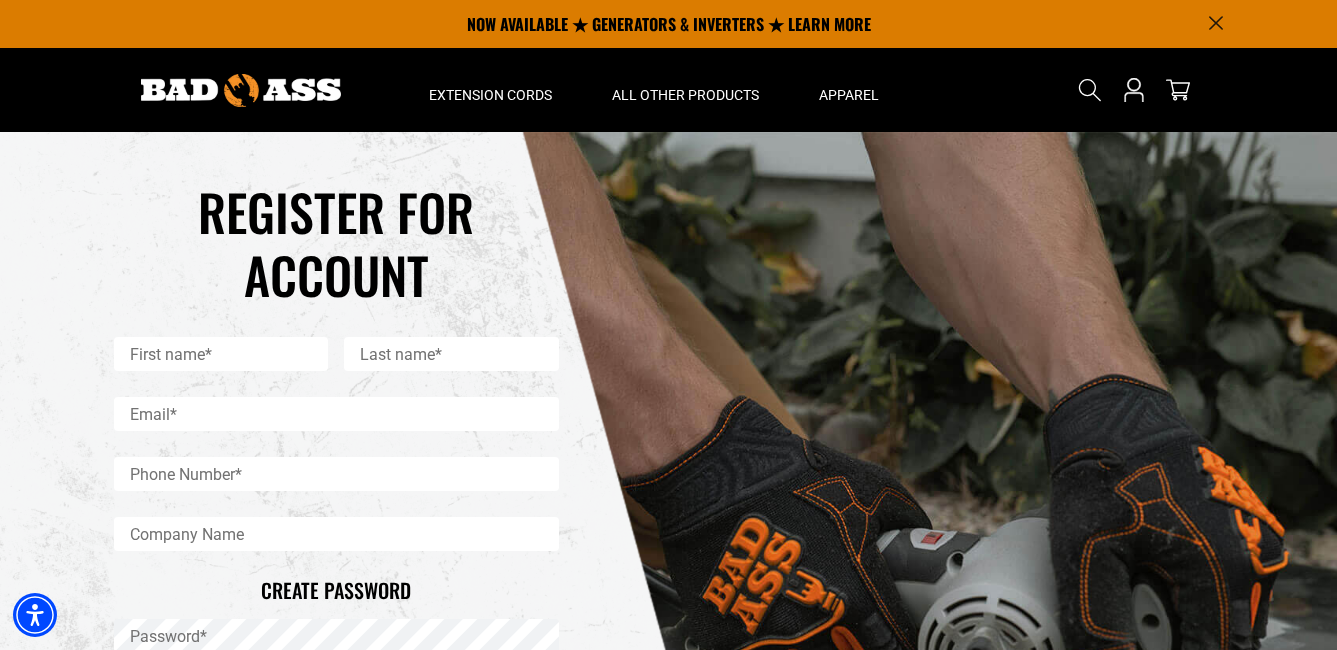 click on "First name*" at bounding box center (221, 354) 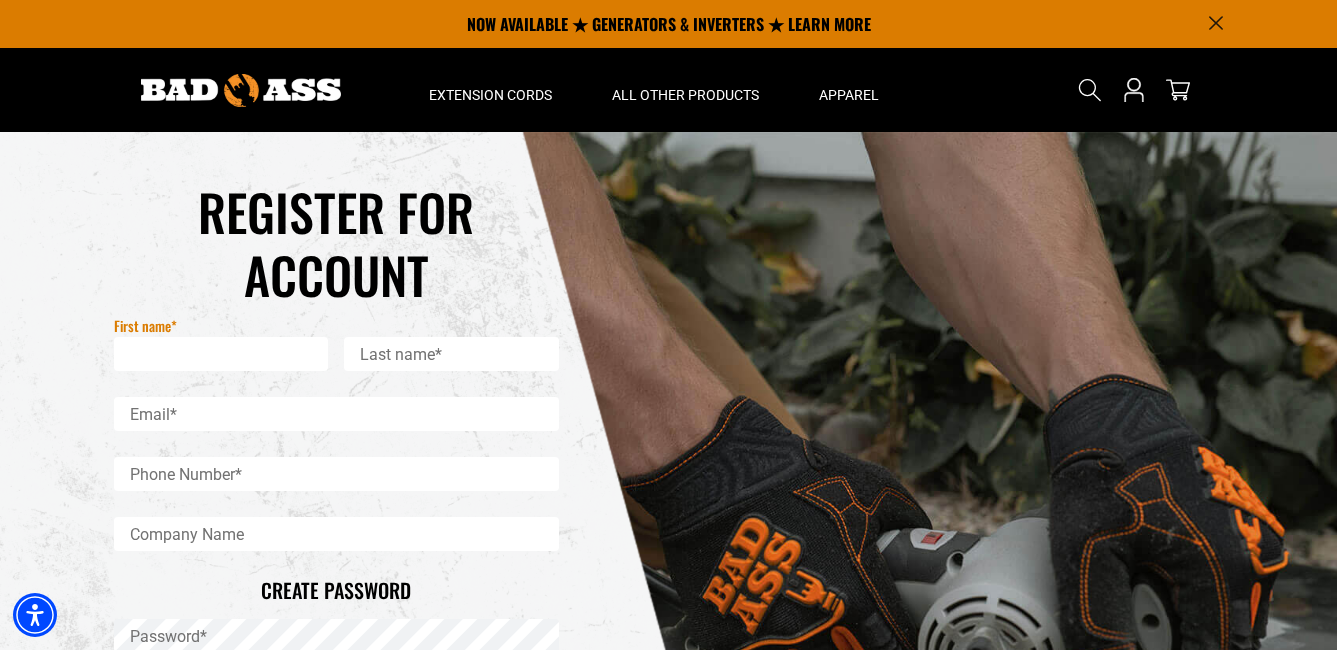 click on "First name*" at bounding box center [221, 354] 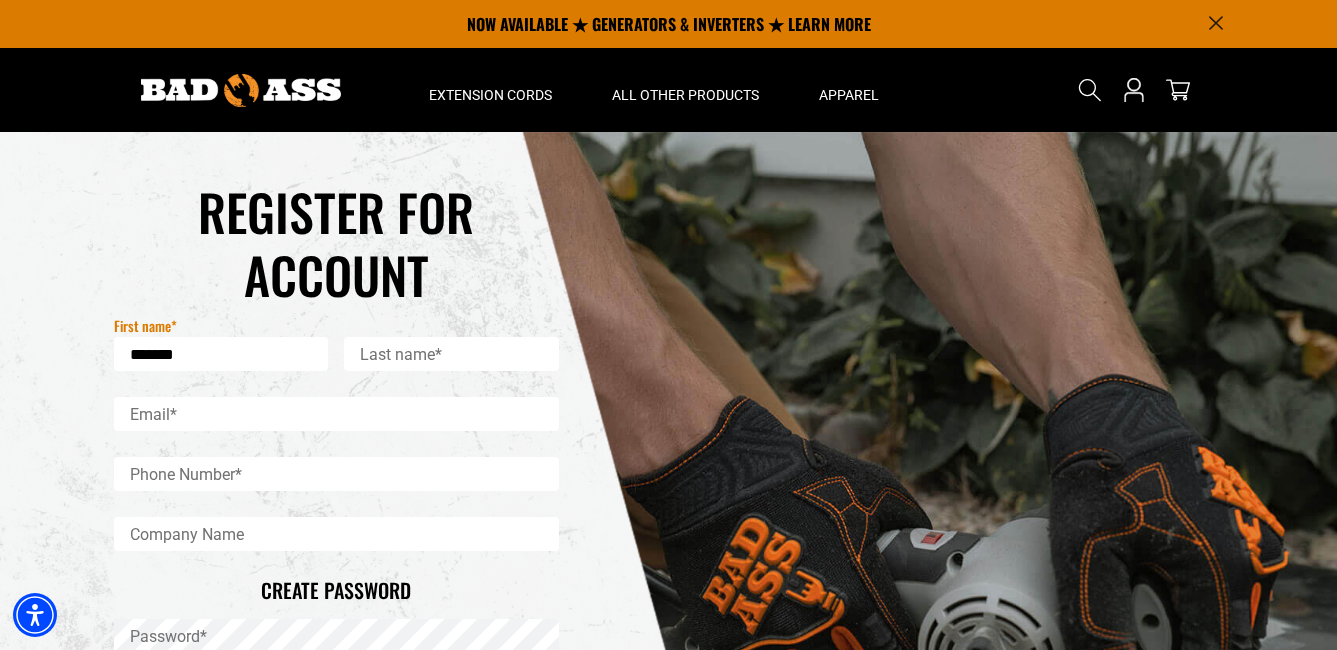 type on "********" 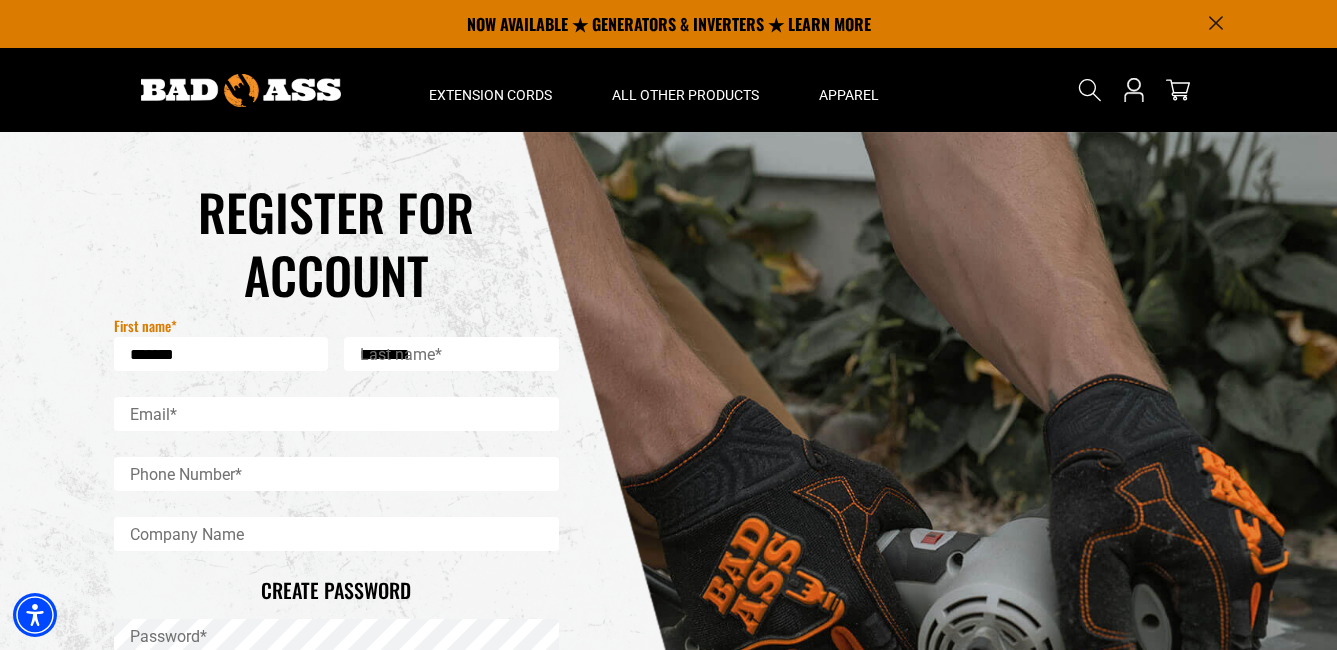 type on "**********" 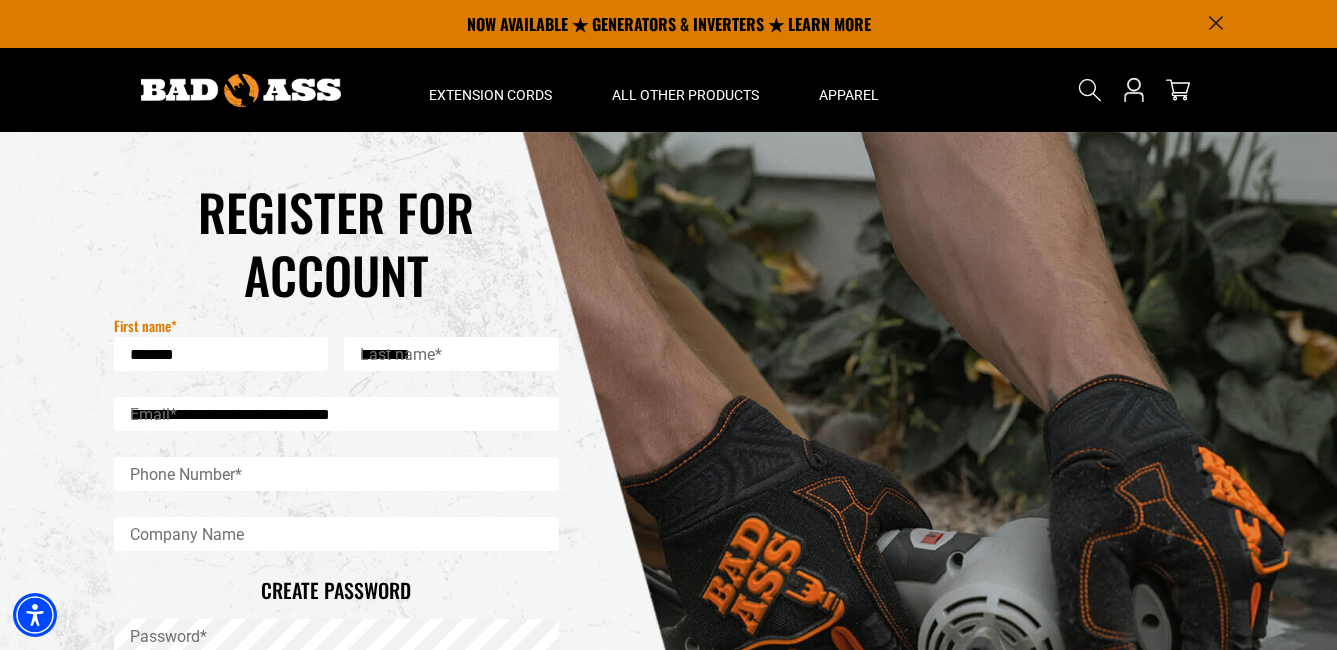 type on "**********" 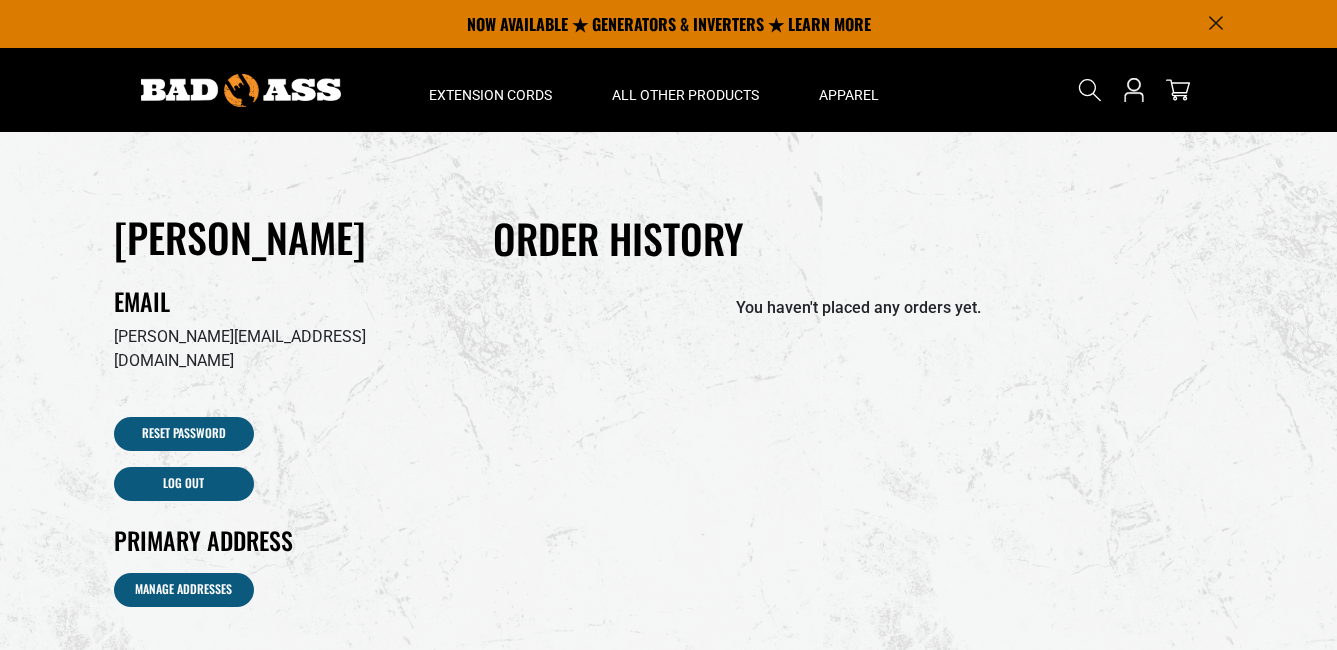 scroll, scrollTop: 0, scrollLeft: 0, axis: both 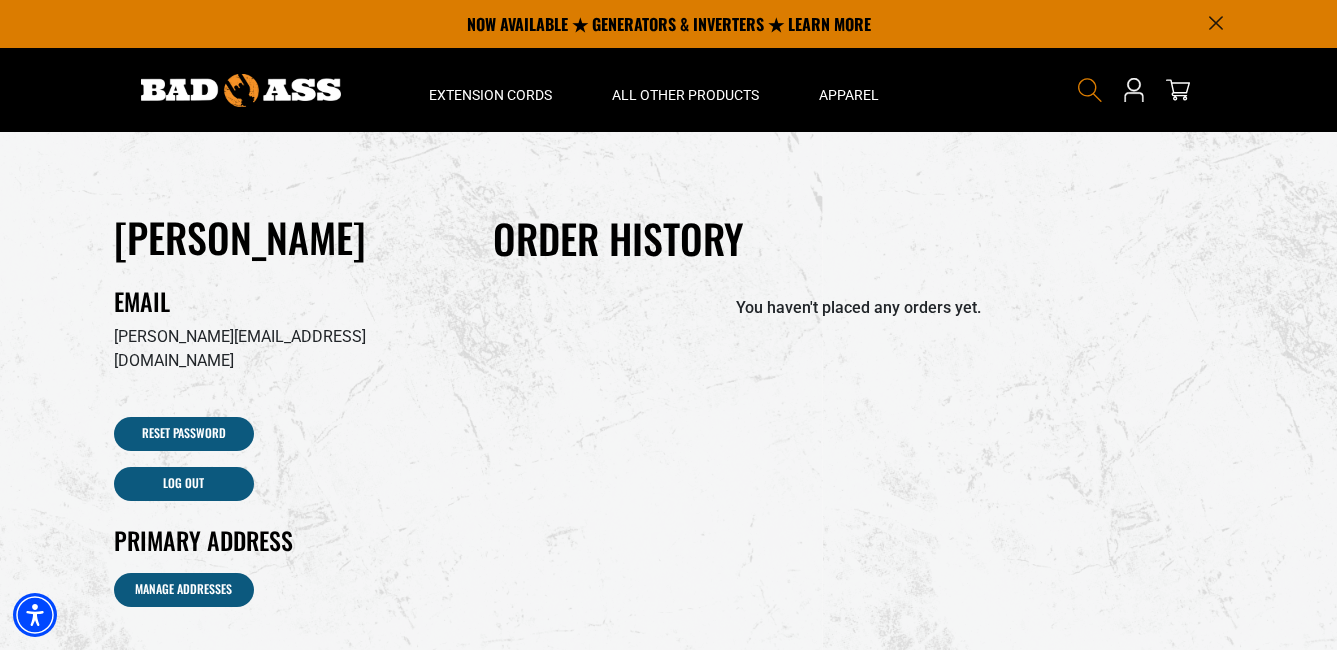 click 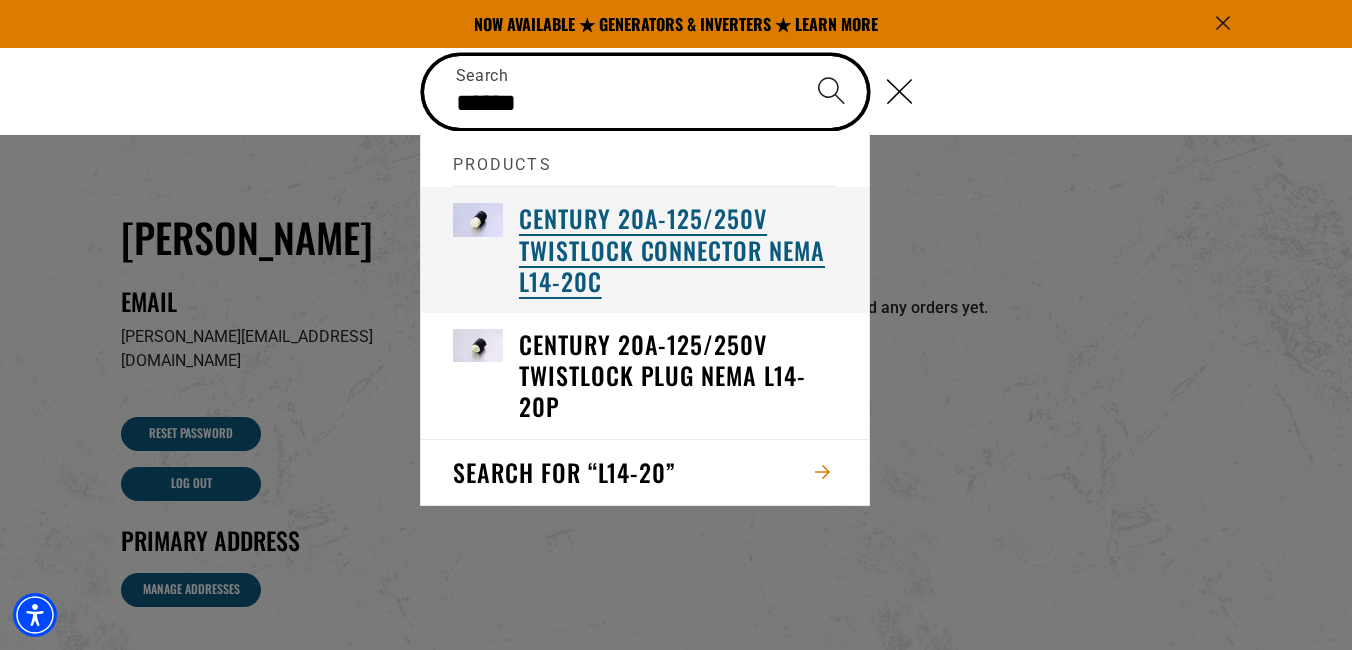 type on "******" 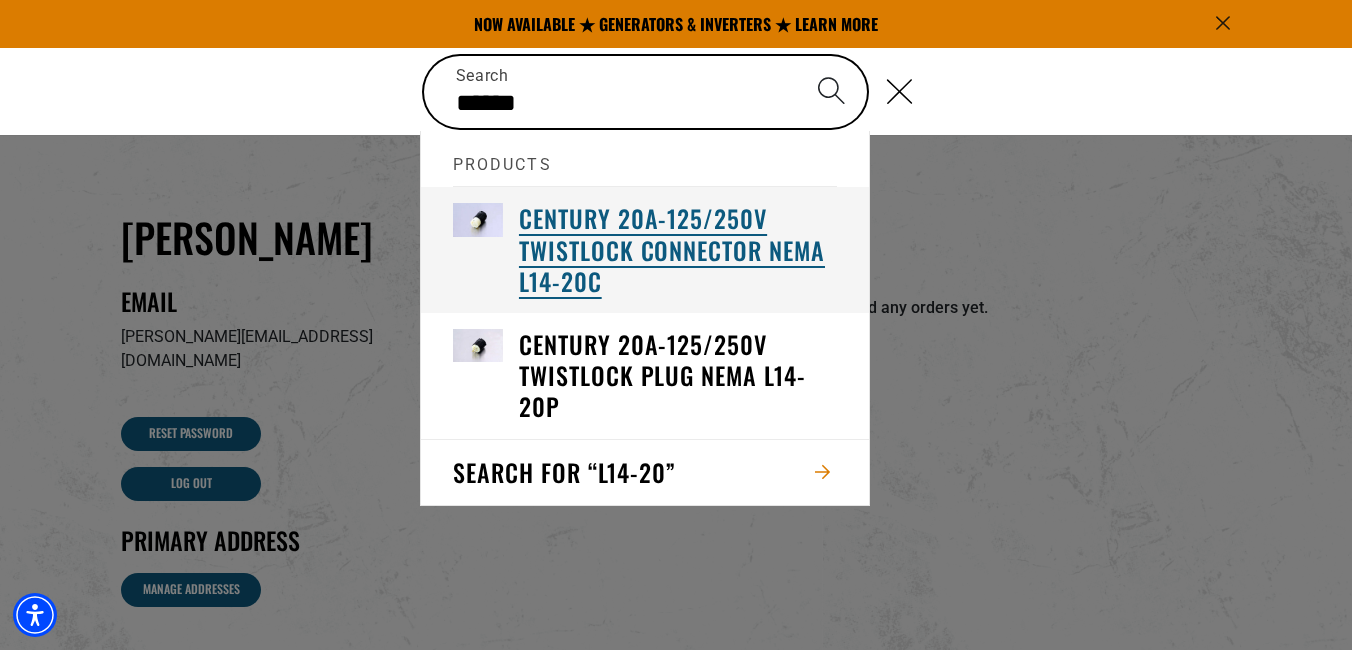 click on "Century 20A-125/250V Twistlock Connector NEMA L14-20C" at bounding box center [678, 250] 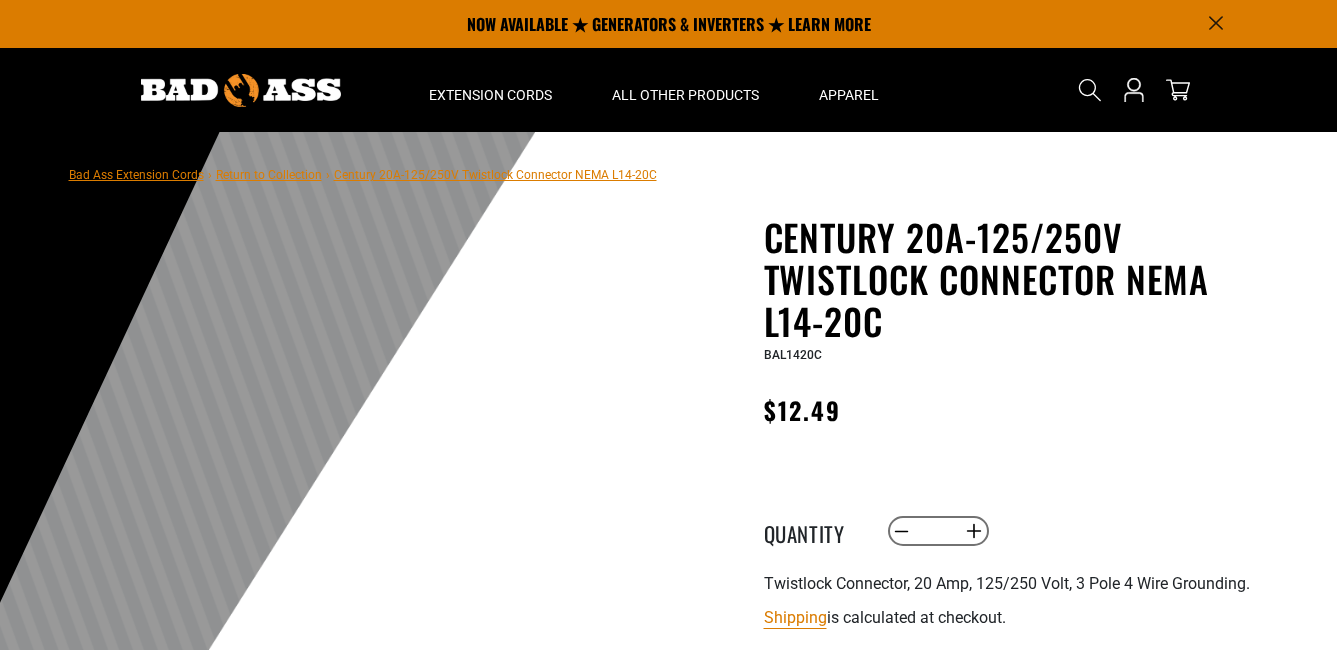 scroll, scrollTop: 0, scrollLeft: 0, axis: both 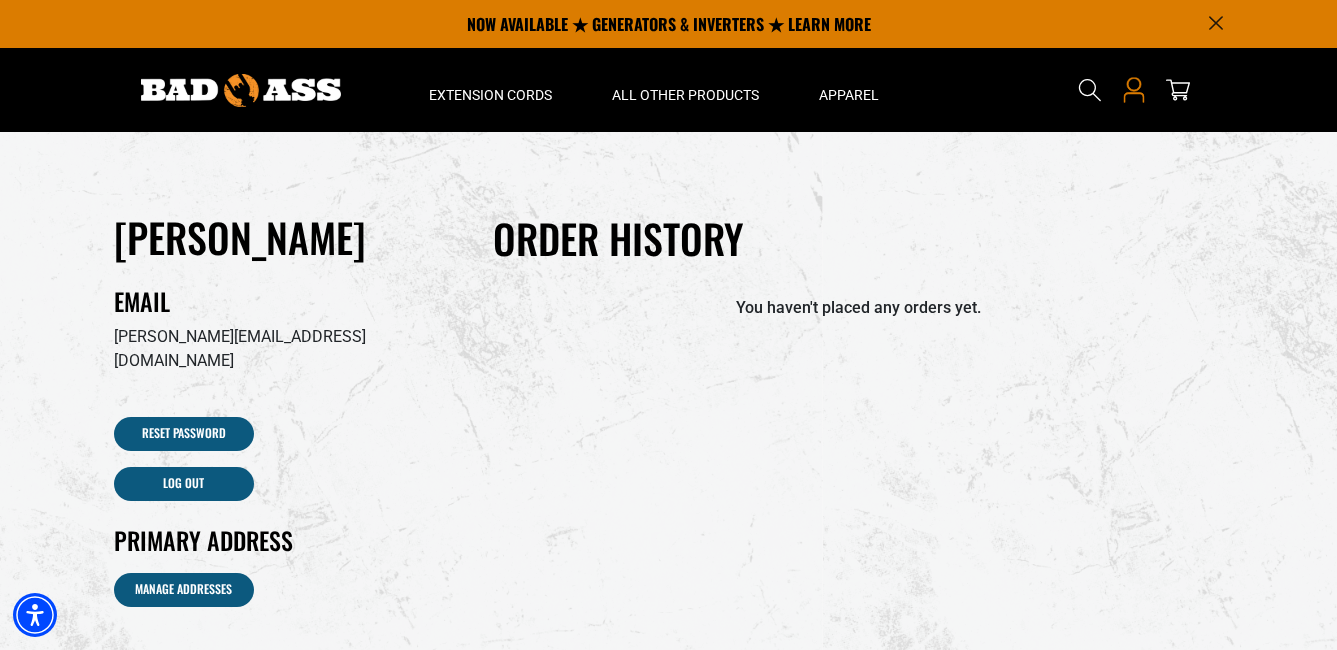 click 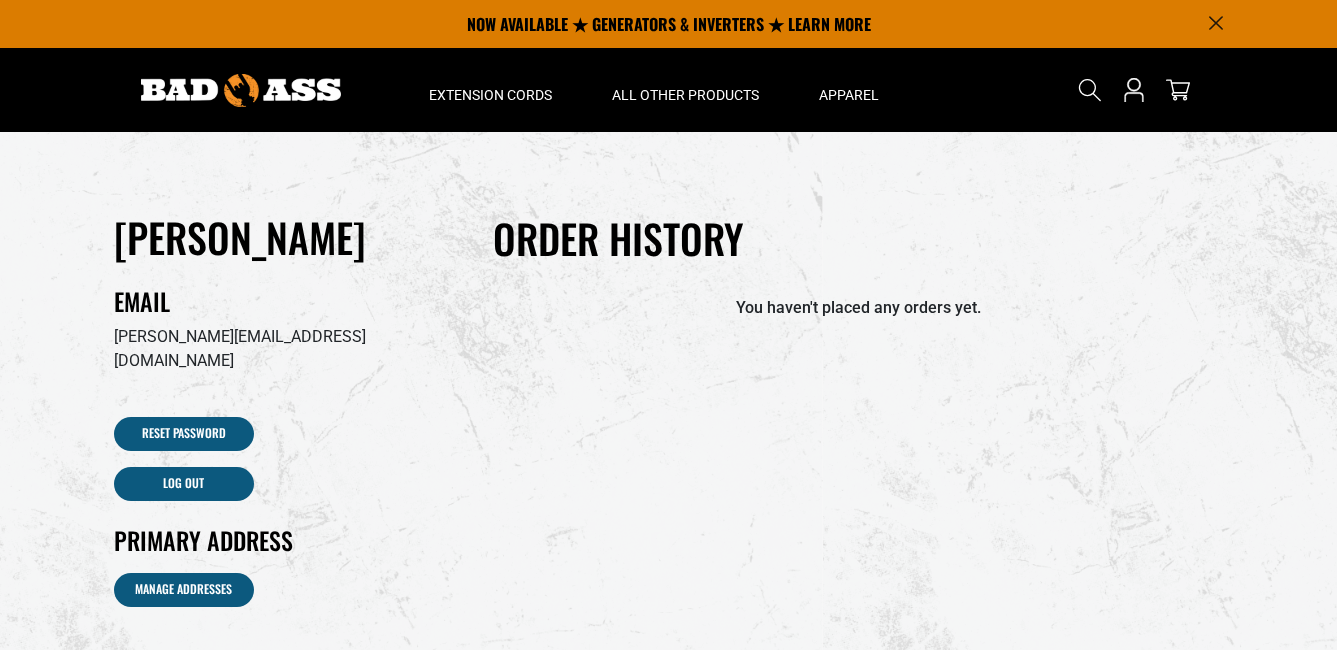scroll, scrollTop: 0, scrollLeft: 0, axis: both 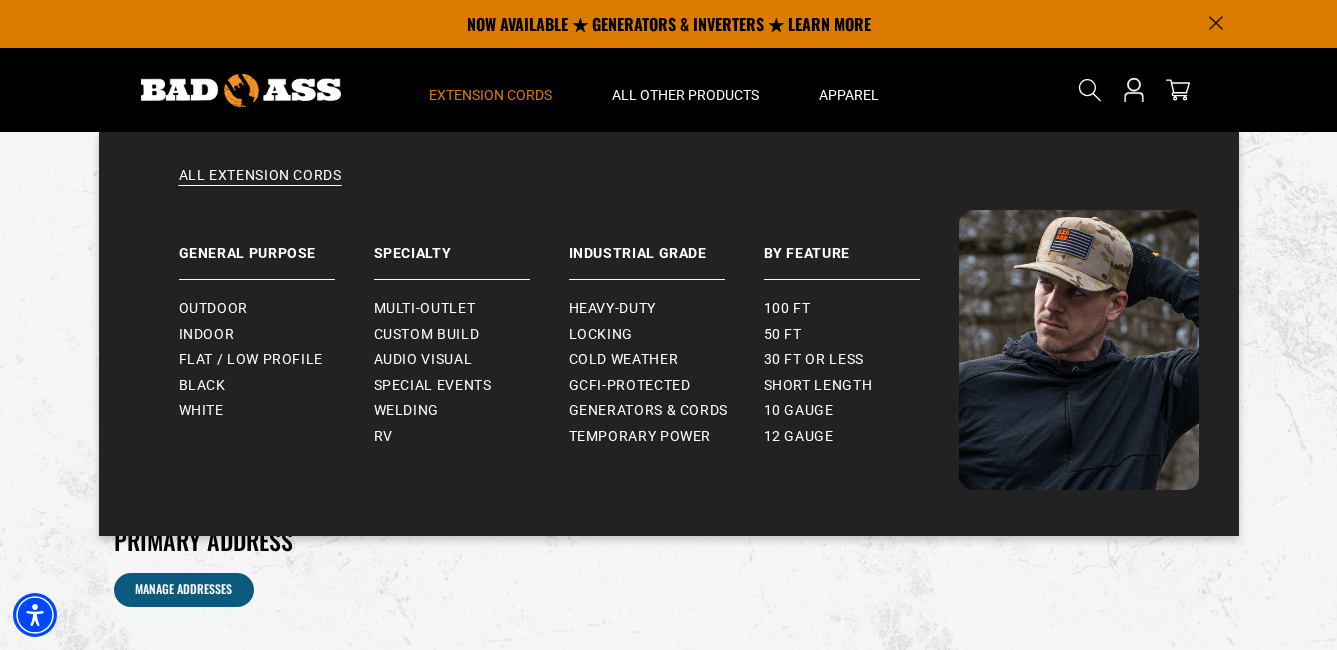 click on "Extension Cords" at bounding box center [490, 95] 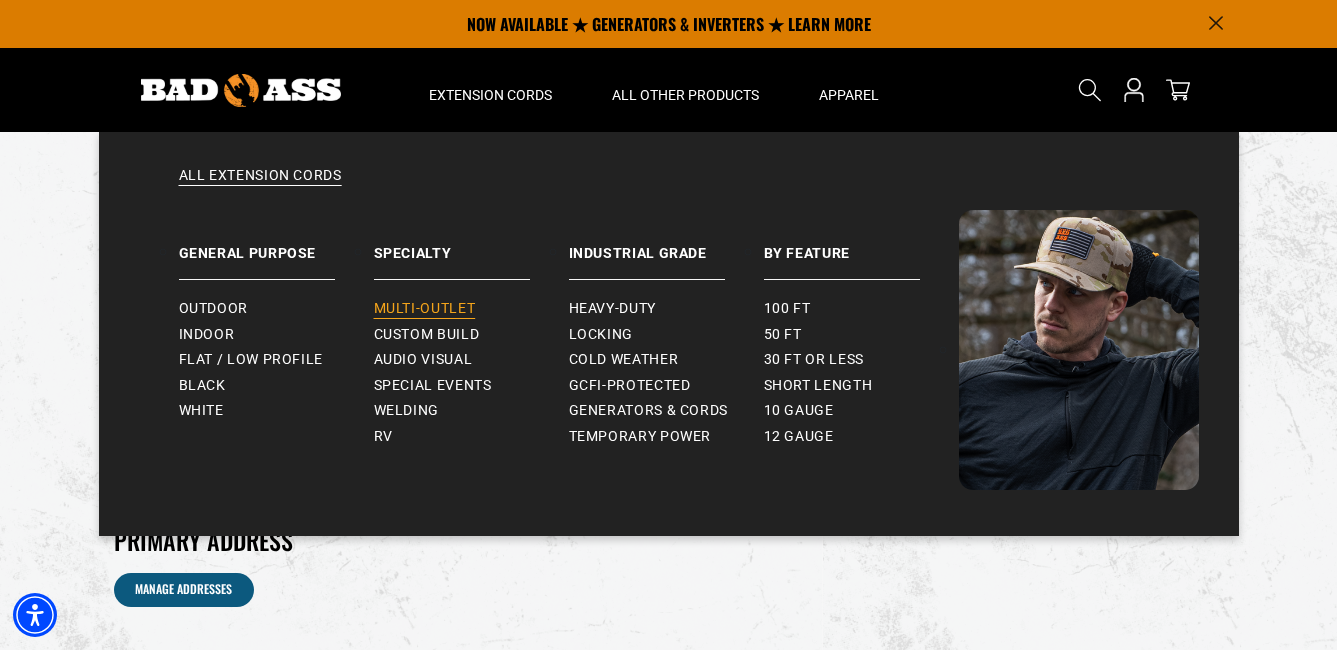 click on "Multi-Outlet" at bounding box center (425, 309) 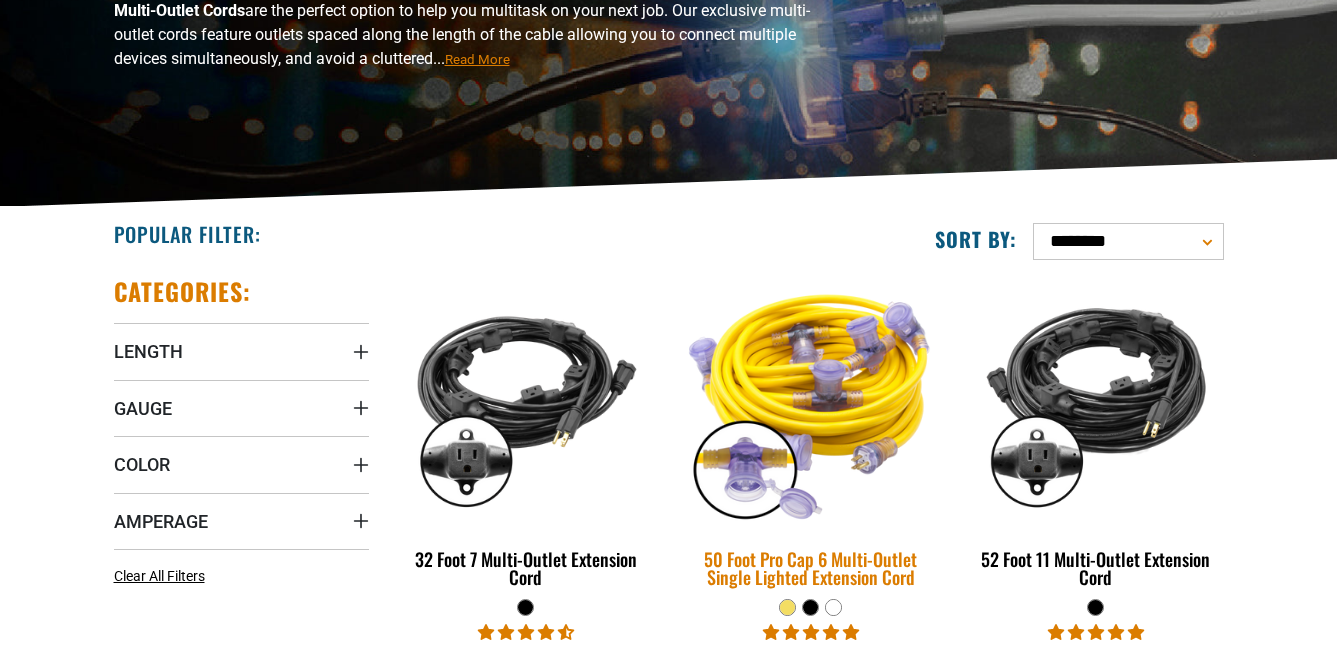 scroll, scrollTop: 500, scrollLeft: 0, axis: vertical 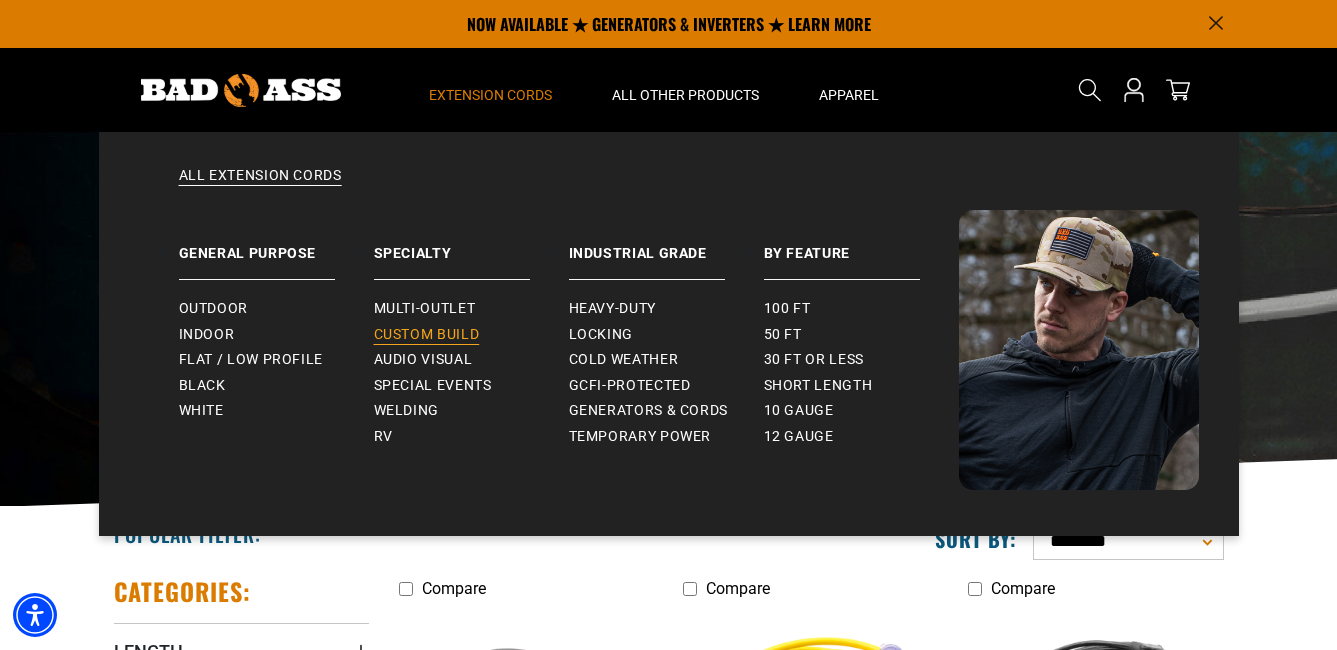 click on "Custom Build" at bounding box center [427, 335] 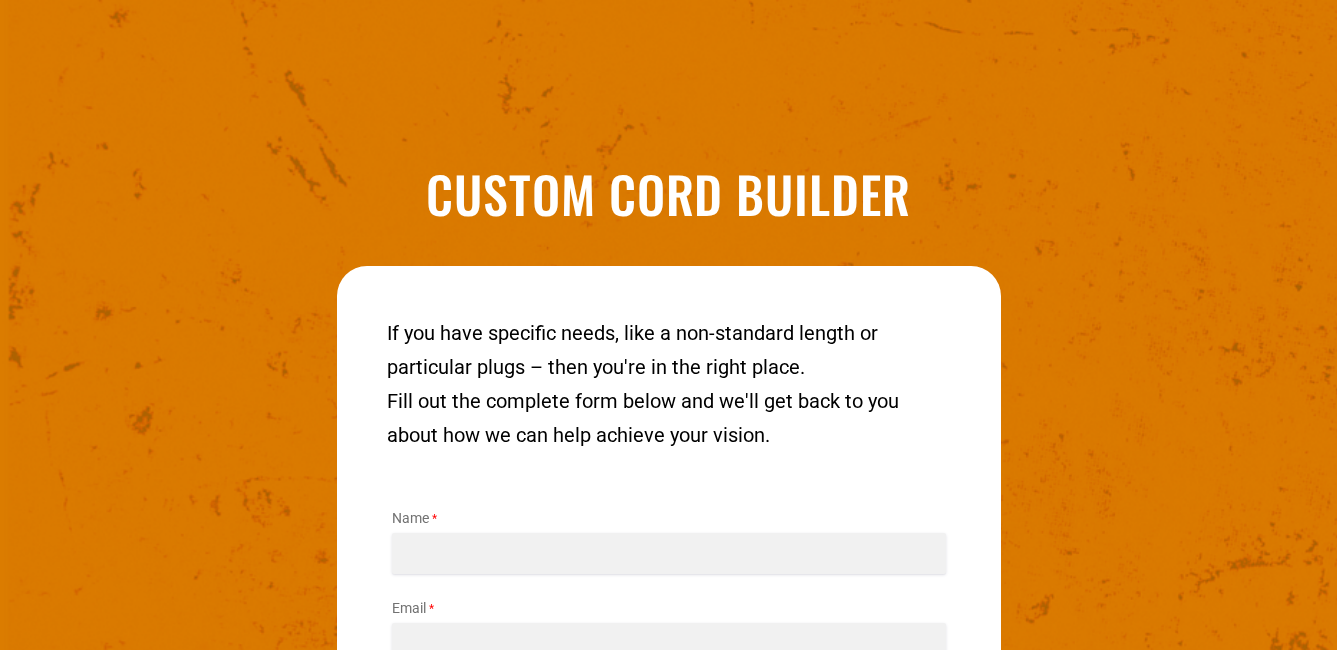 scroll, scrollTop: 2311, scrollLeft: 0, axis: vertical 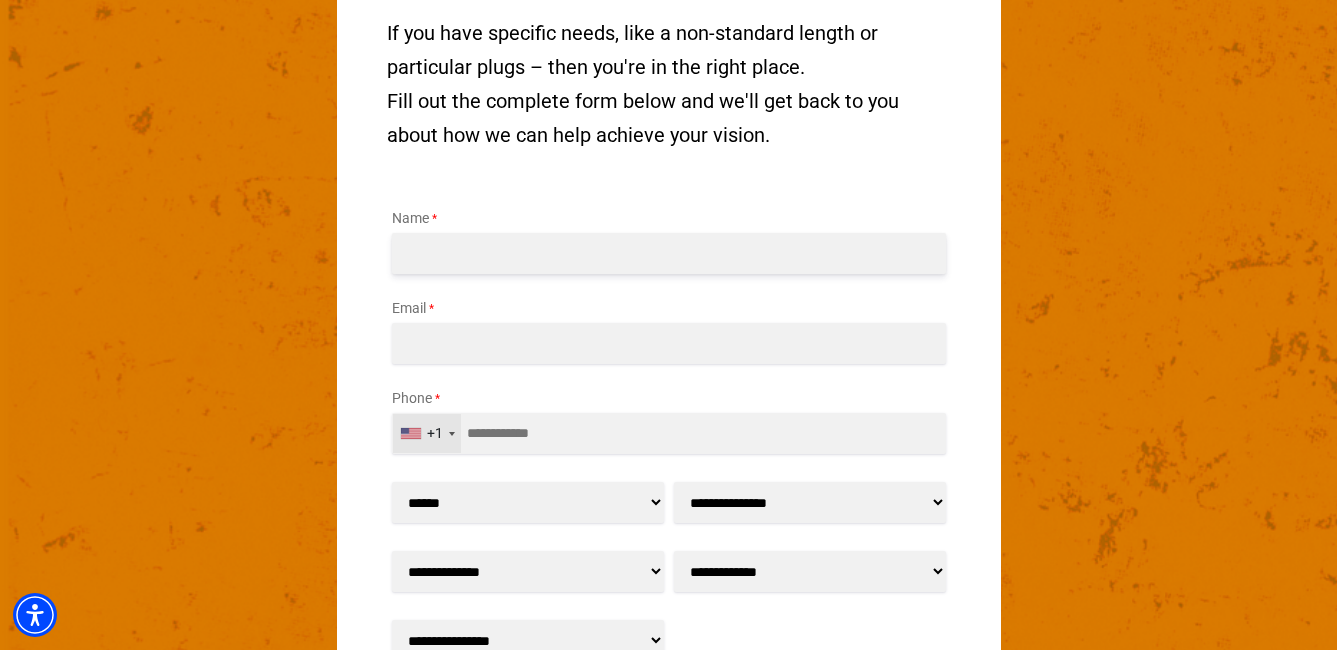 click on "Name
*" at bounding box center (669, 253) 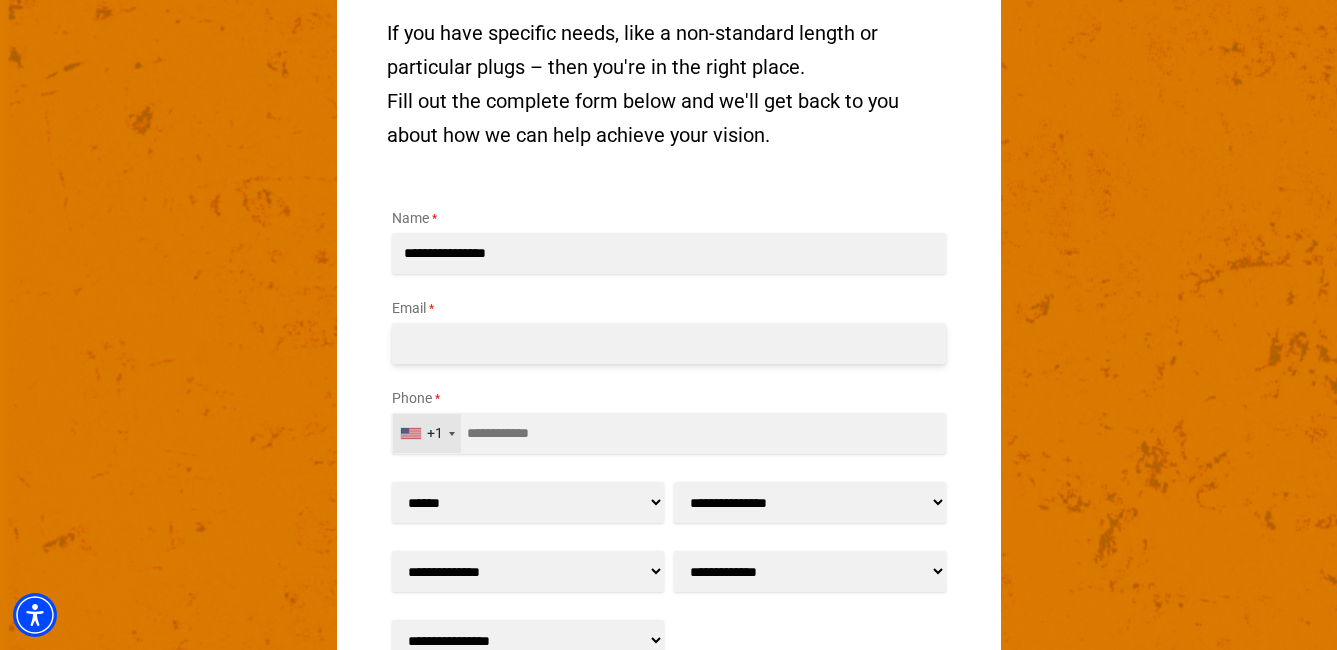 type on "**********" 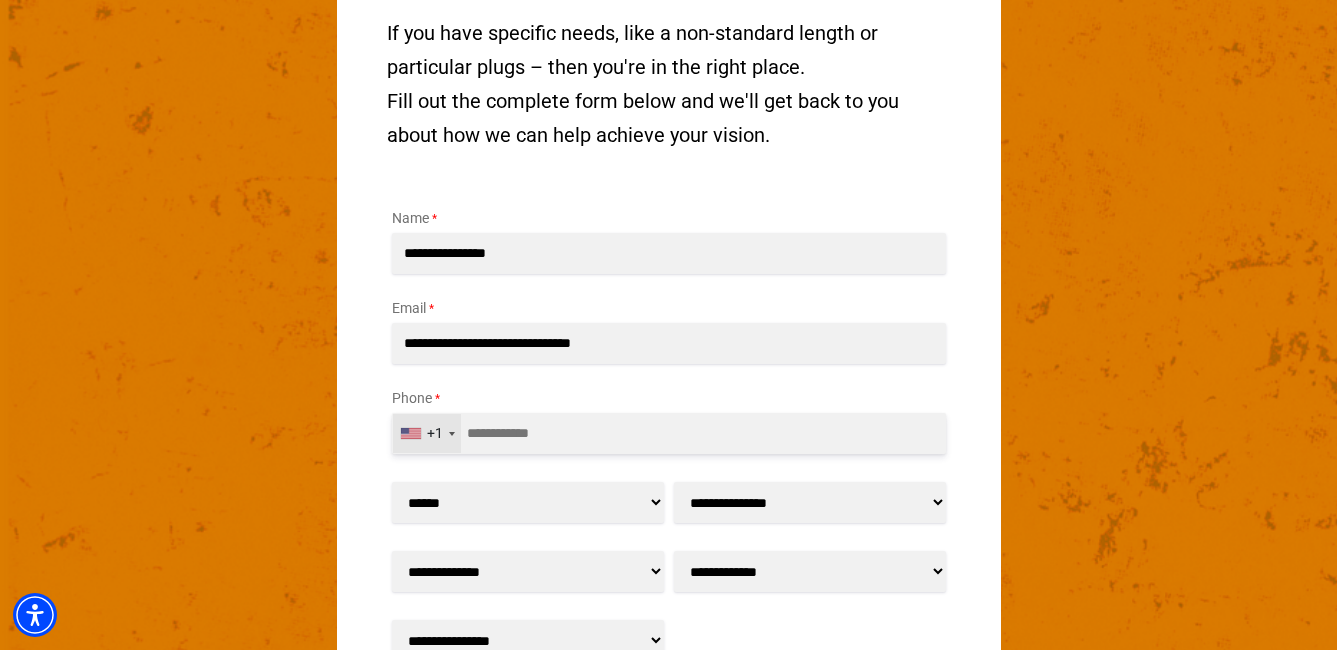 type on "**********" 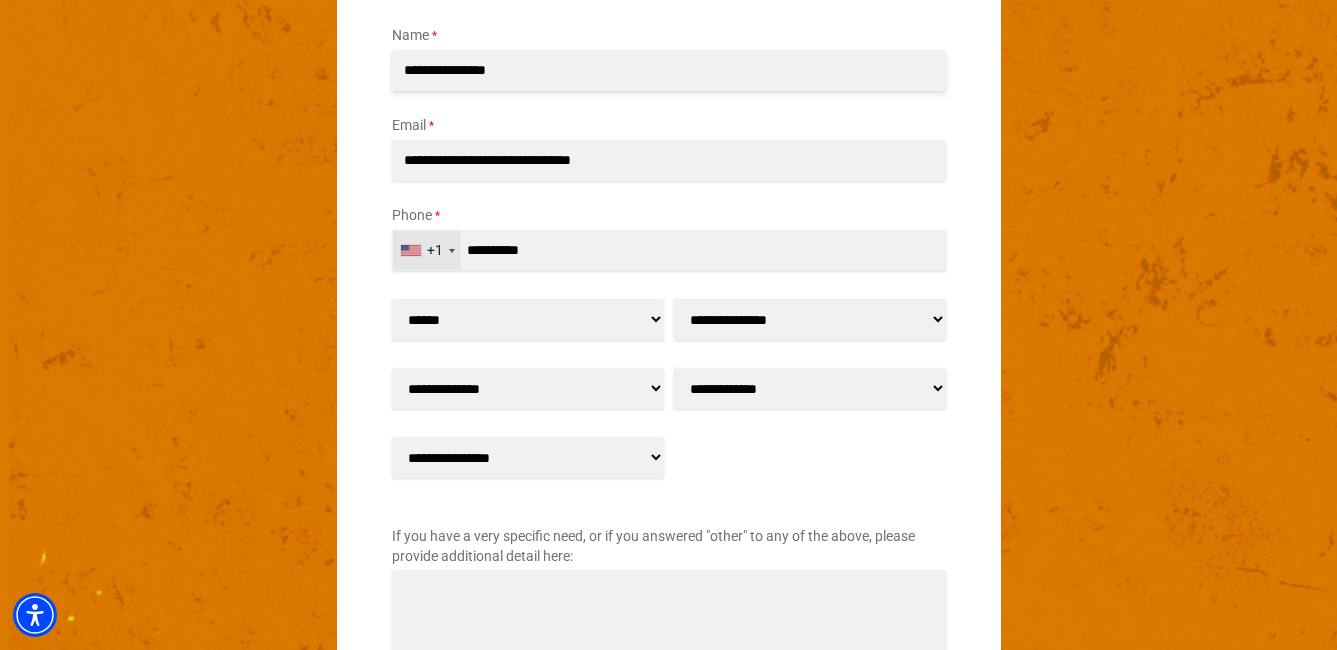 scroll, scrollTop: 2811, scrollLeft: 0, axis: vertical 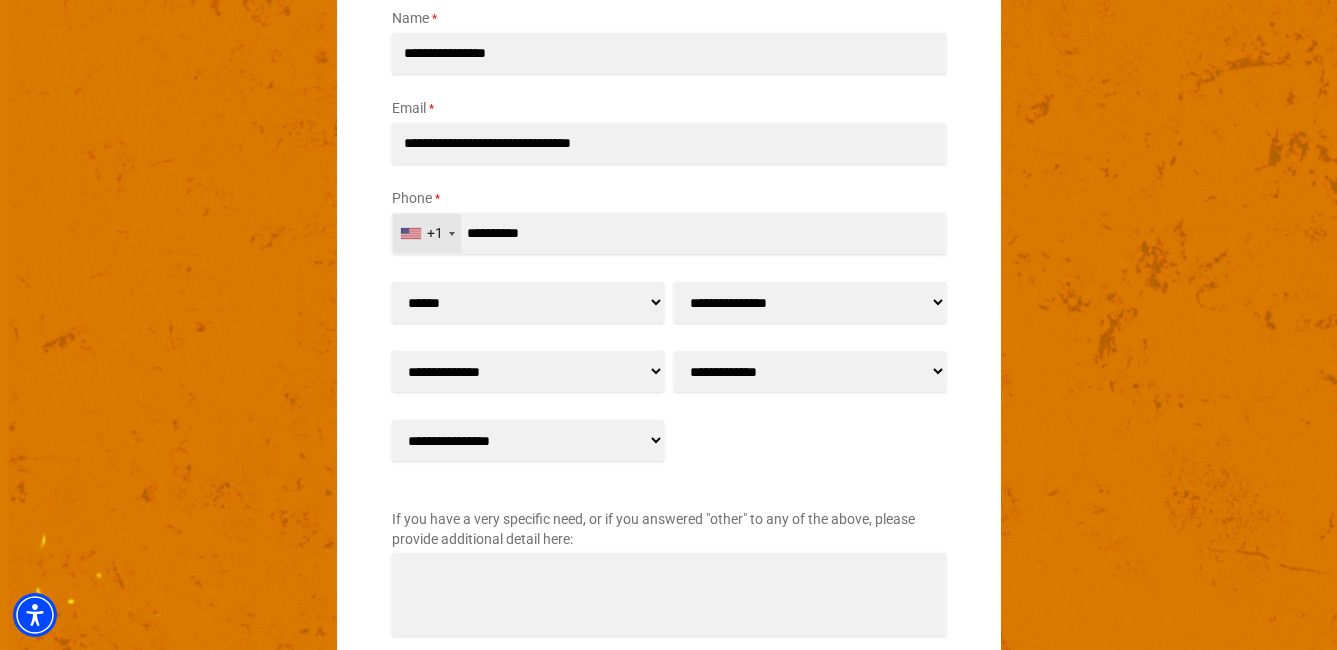 click on "******
**
**
***
*****" at bounding box center [528, 302] 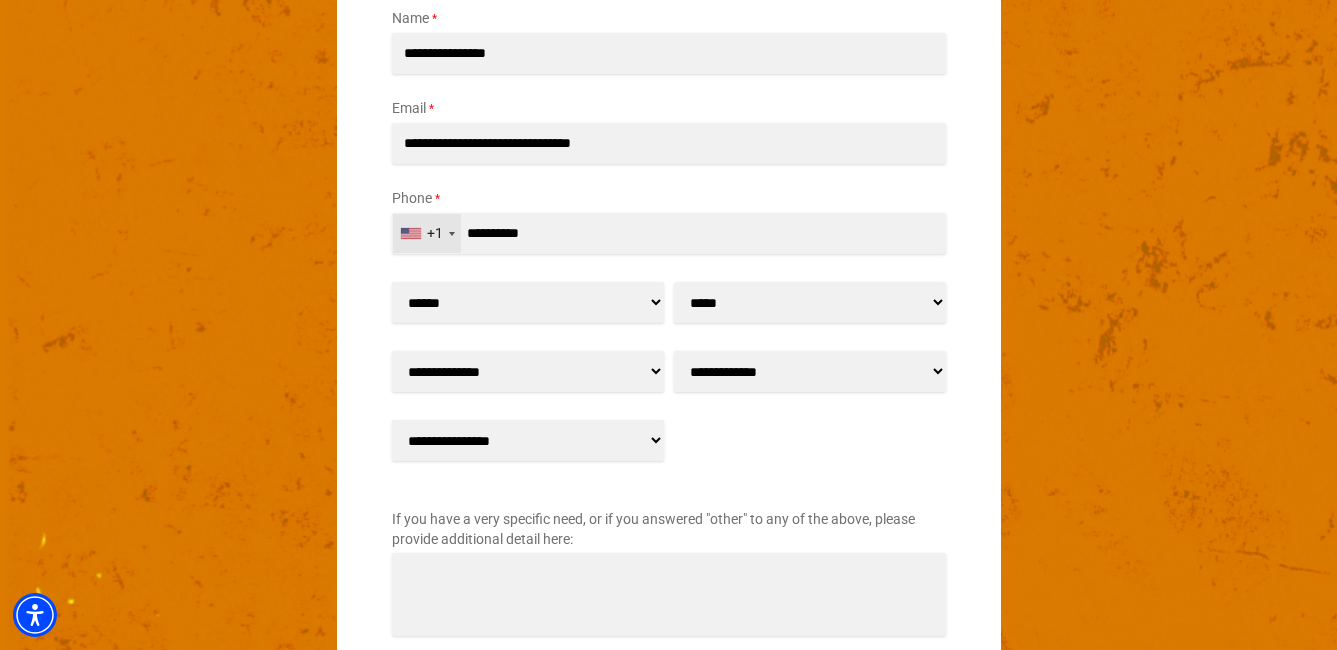 click on "**********" at bounding box center [810, 302] 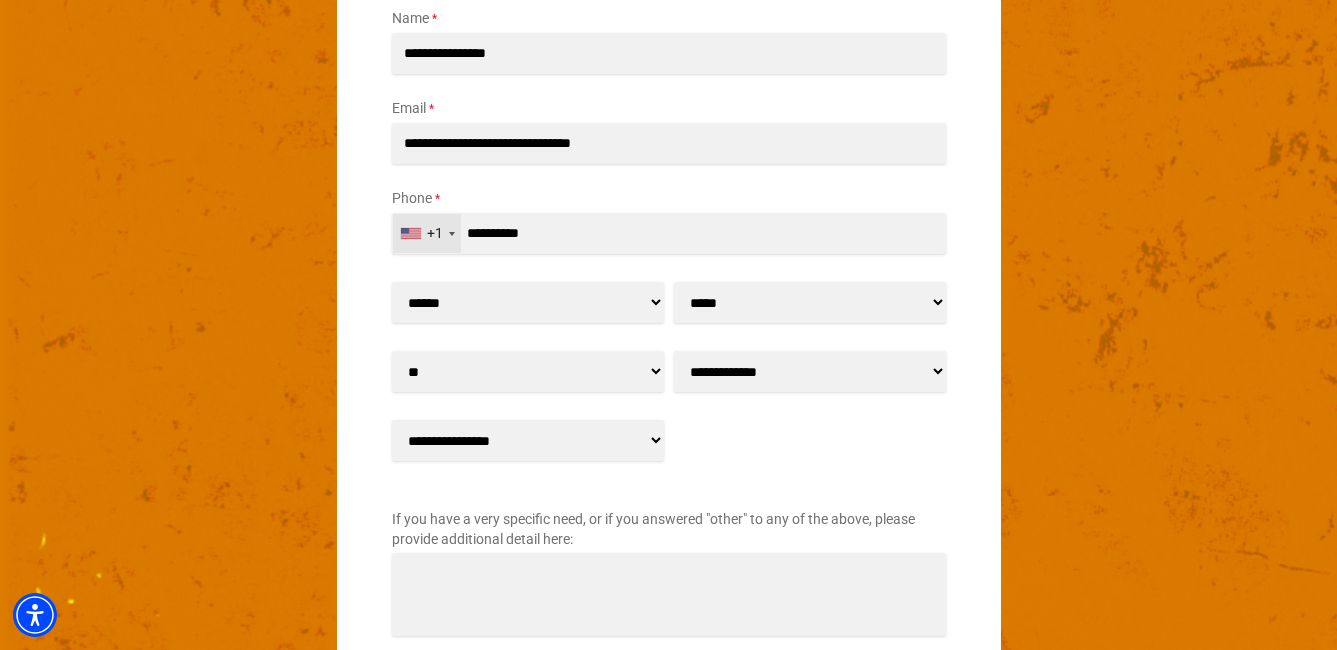 click on "**********" at bounding box center [528, 371] 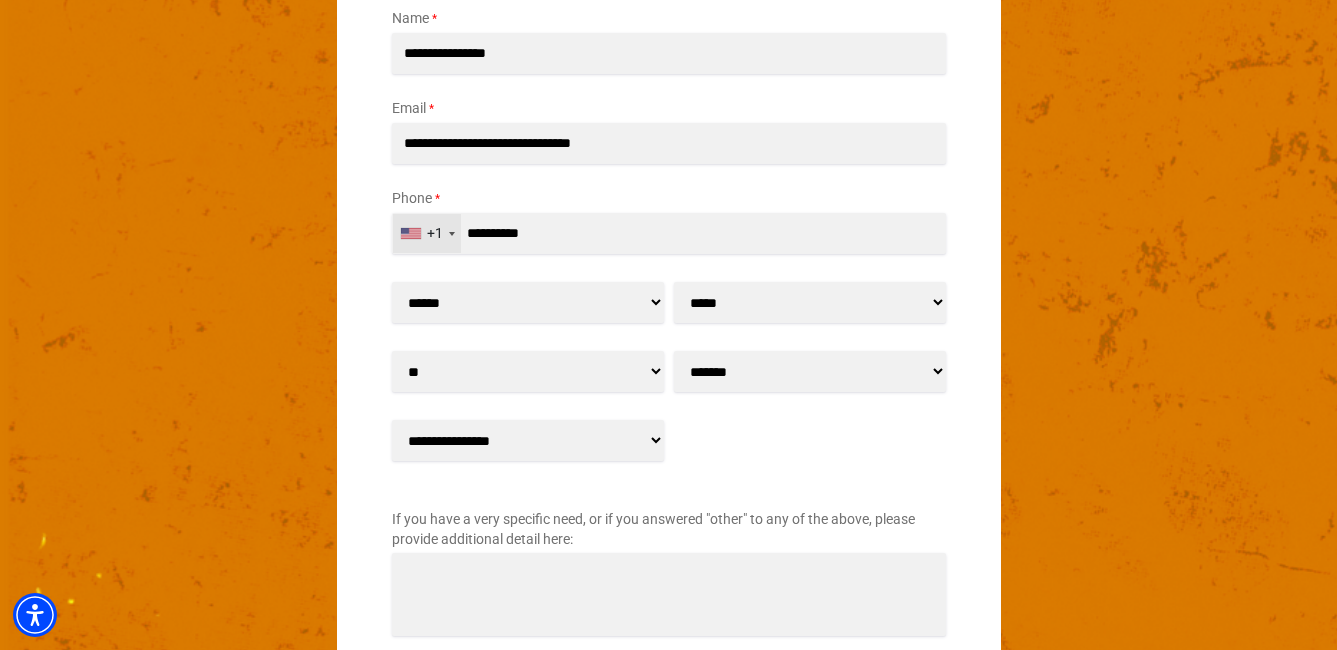 click on "**********" at bounding box center (810, 371) 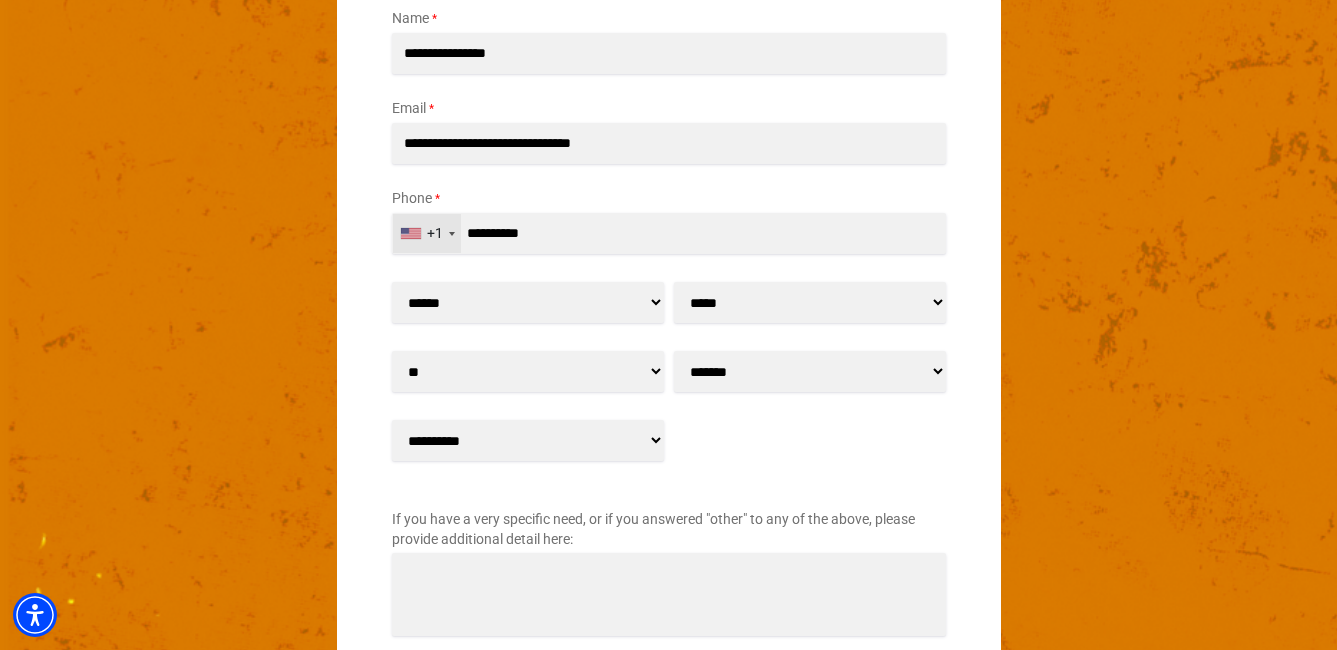 click on "**********" at bounding box center (528, 440) 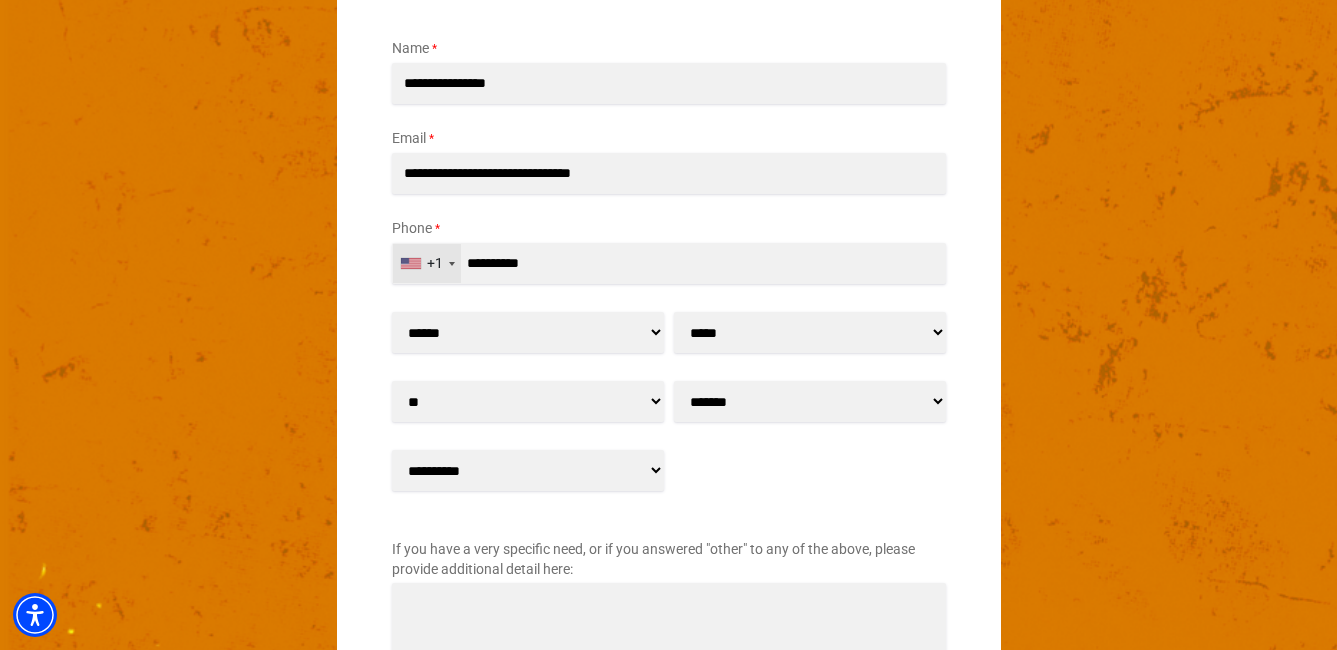 scroll, scrollTop: 2811, scrollLeft: 0, axis: vertical 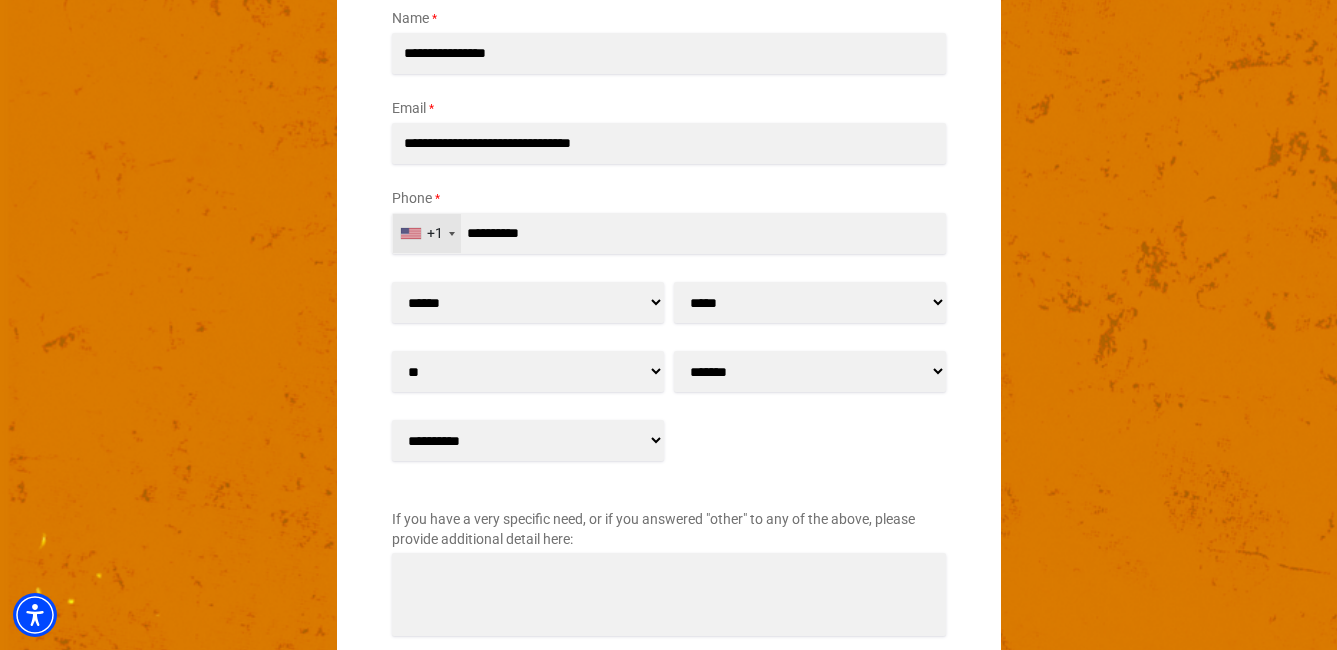 click on "******
**
**
***
*****" at bounding box center (528, 302) 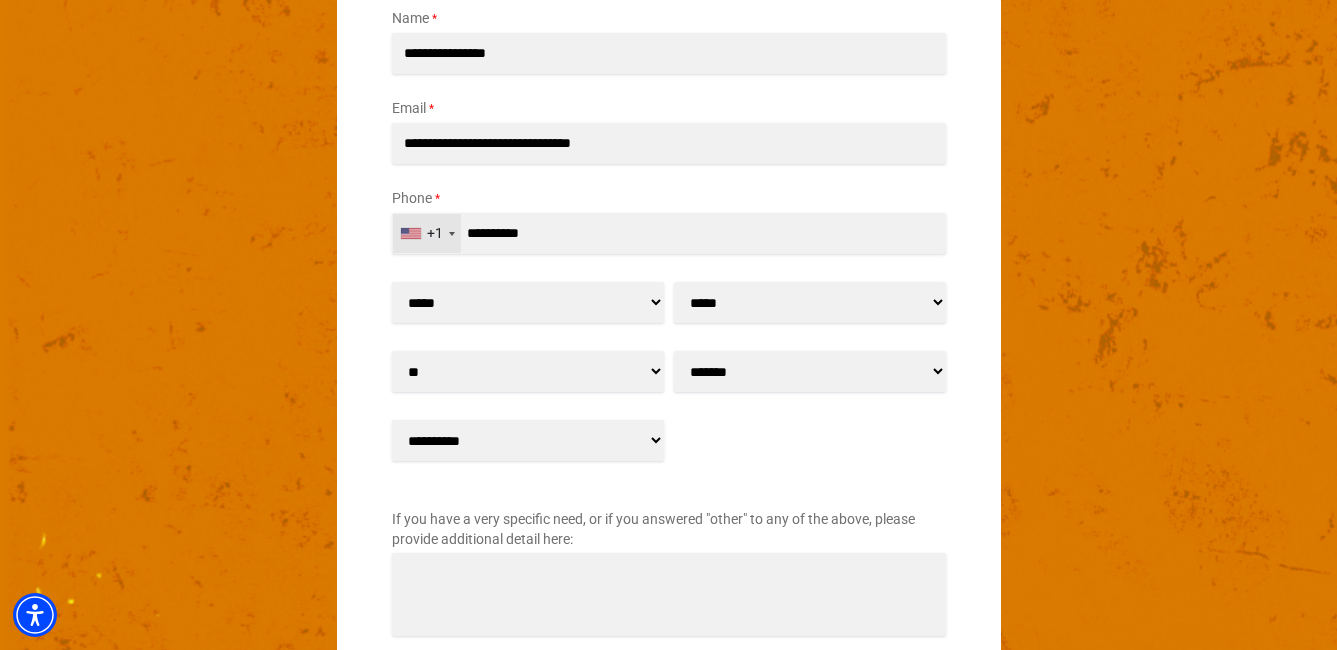 click on "******
**
**
***
*****" at bounding box center [528, 302] 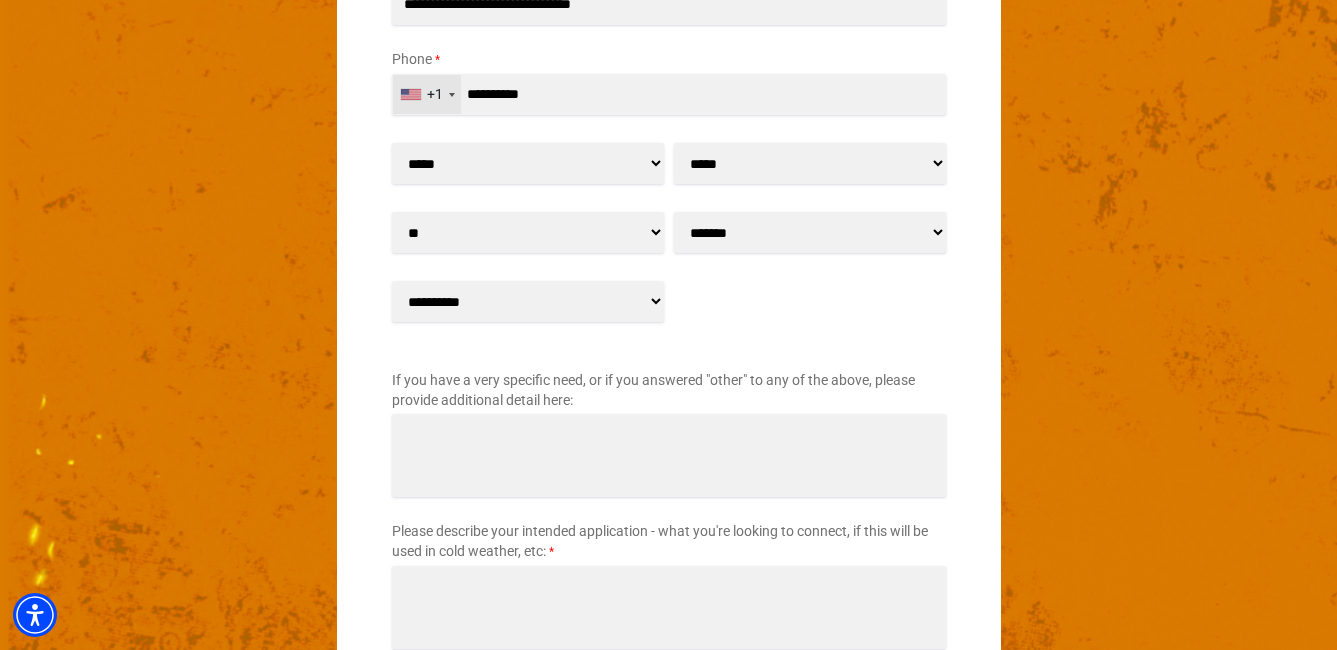 scroll, scrollTop: 3011, scrollLeft: 0, axis: vertical 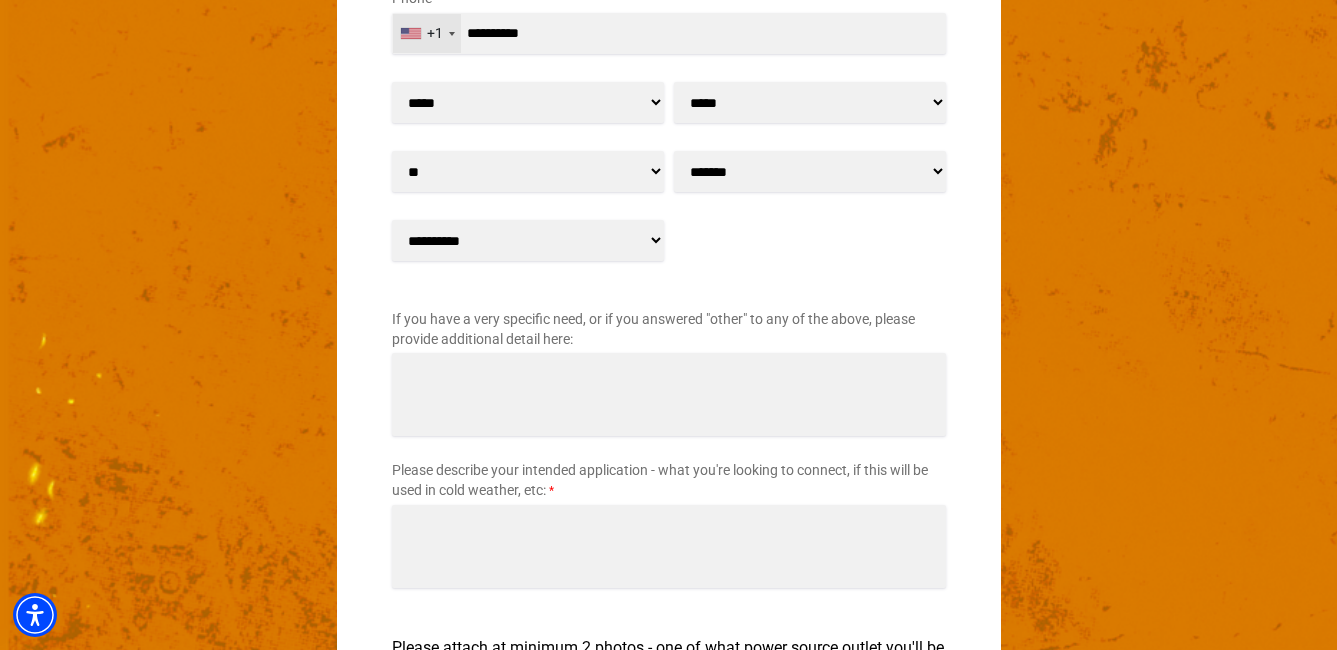 click on "If you have a very specific need, or if you answered "other" to any of the above, please provide additional detail here:" at bounding box center [669, 394] 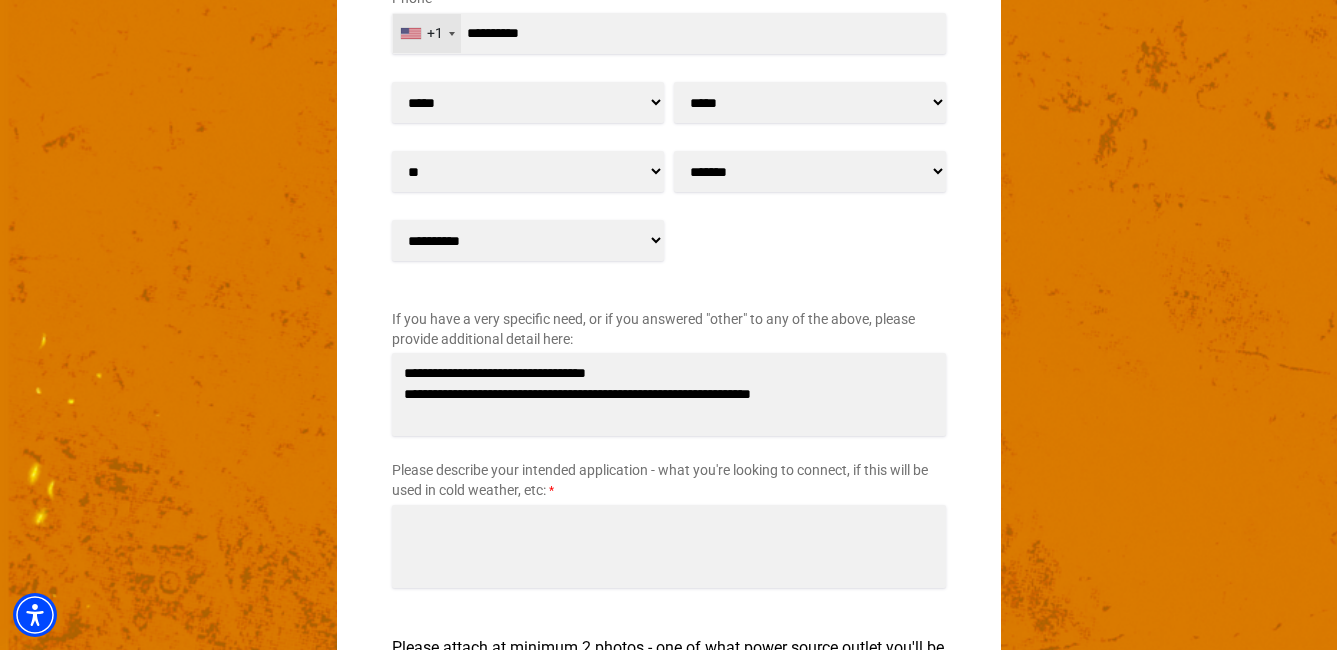 drag, startPoint x: 585, startPoint y: 400, endPoint x: 168, endPoint y: 330, distance: 422.83447 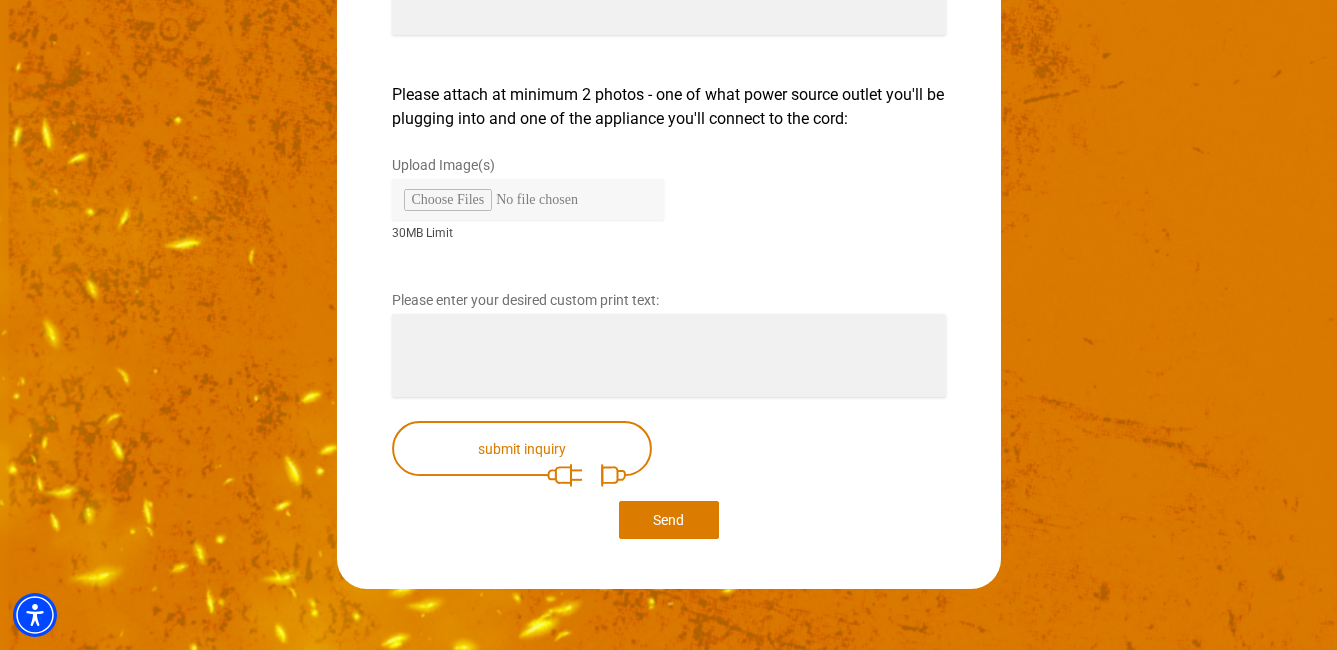 scroll, scrollTop: 3611, scrollLeft: 0, axis: vertical 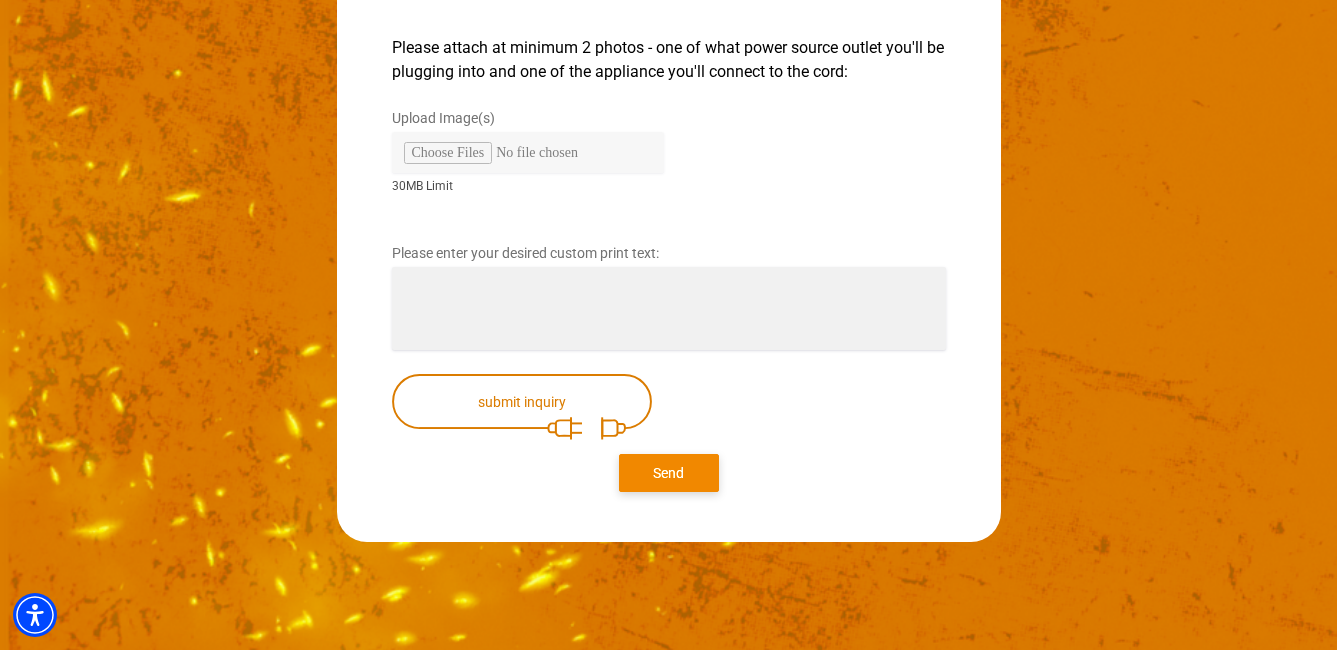 type on "**********" 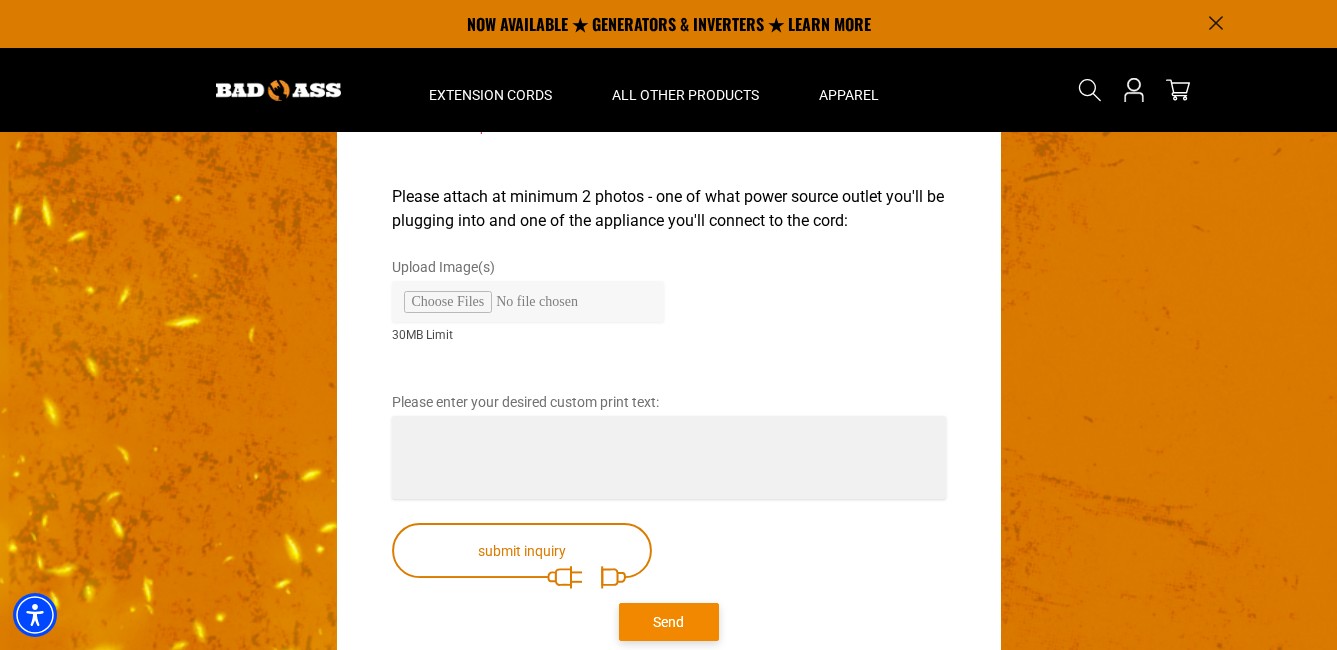 scroll, scrollTop: 3468, scrollLeft: 0, axis: vertical 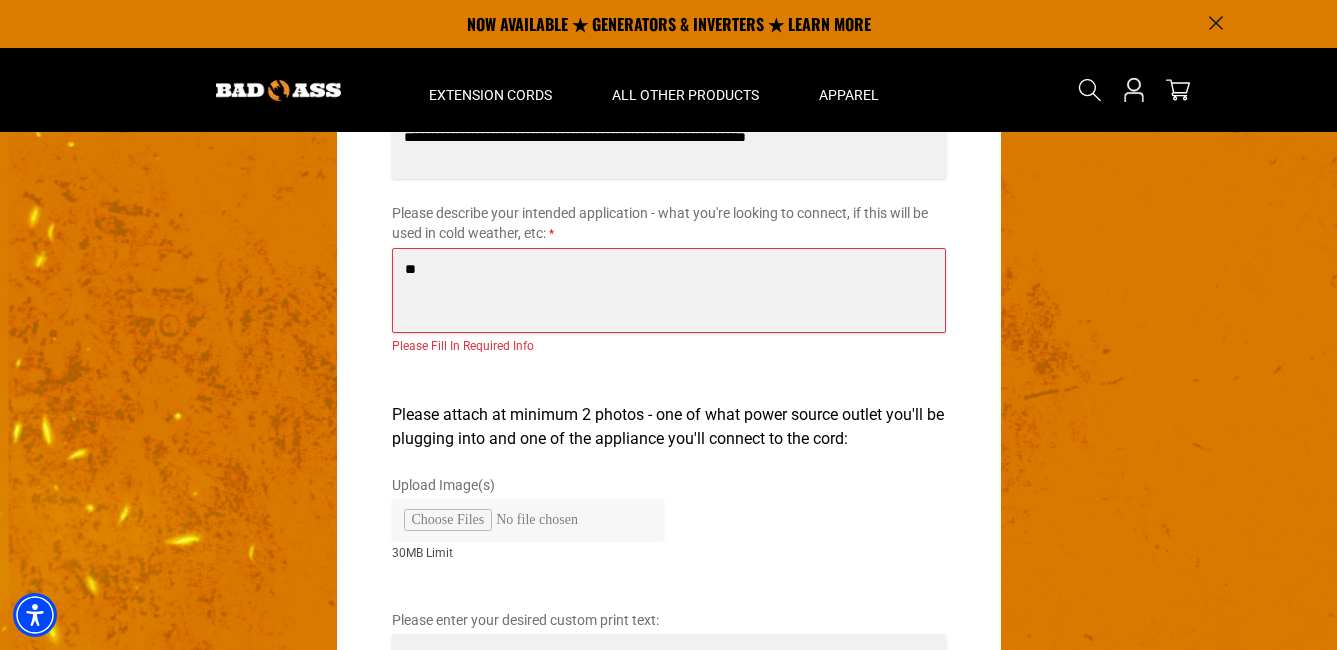 type on "*" 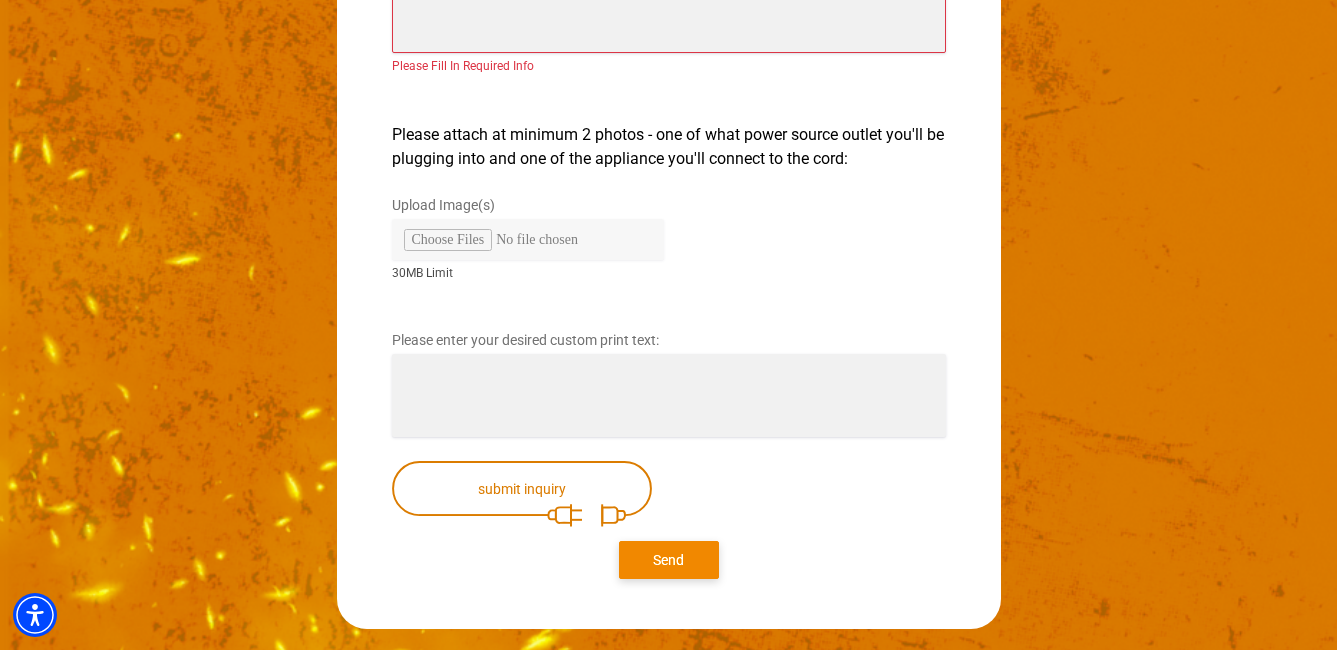 scroll, scrollTop: 3568, scrollLeft: 0, axis: vertical 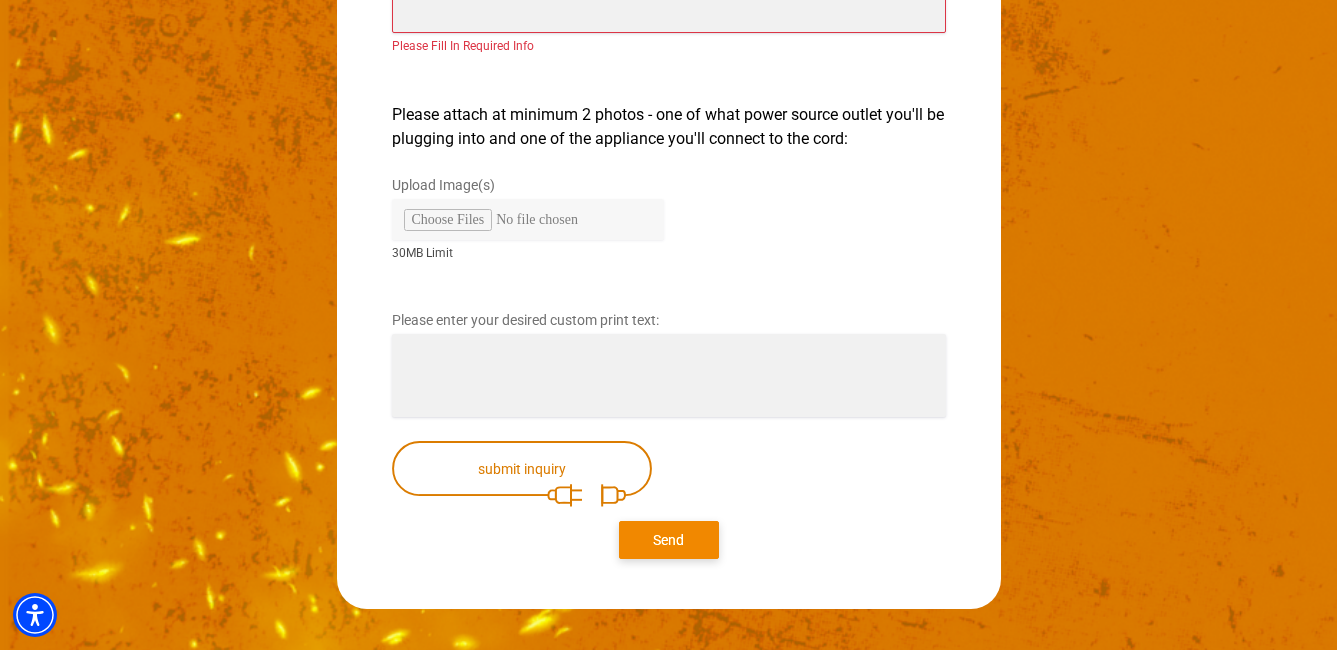 type on "**********" 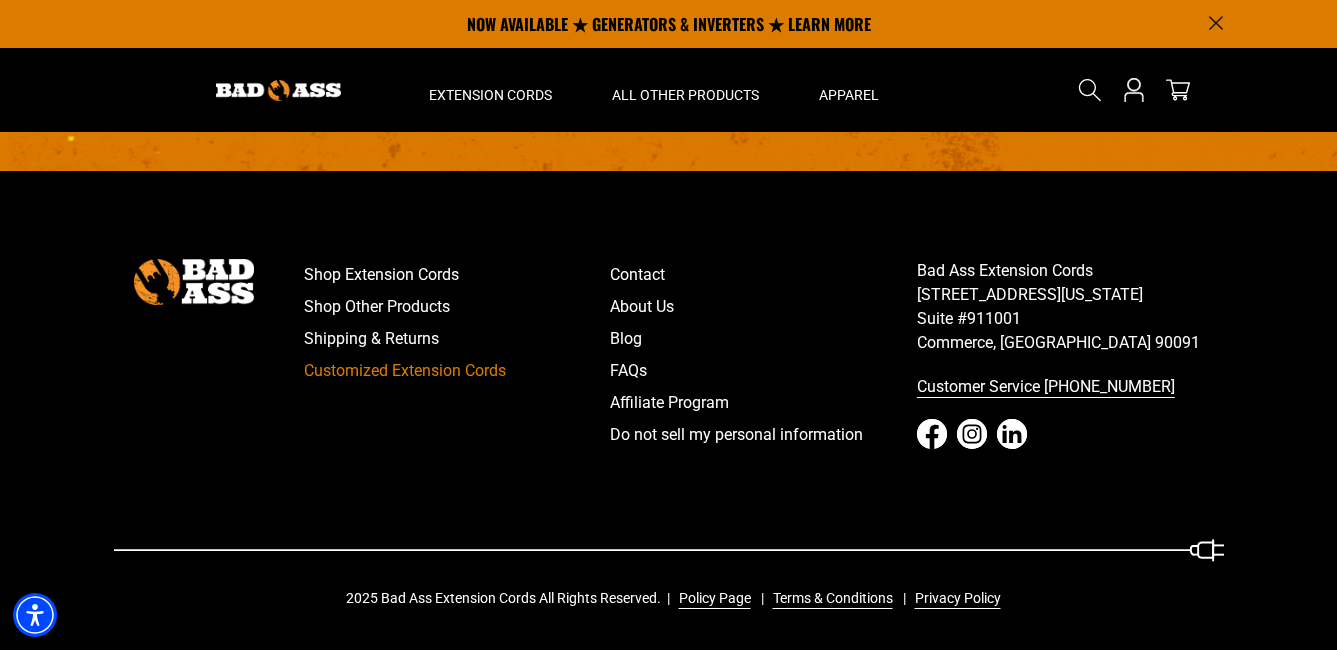 scroll, scrollTop: 3274, scrollLeft: 0, axis: vertical 